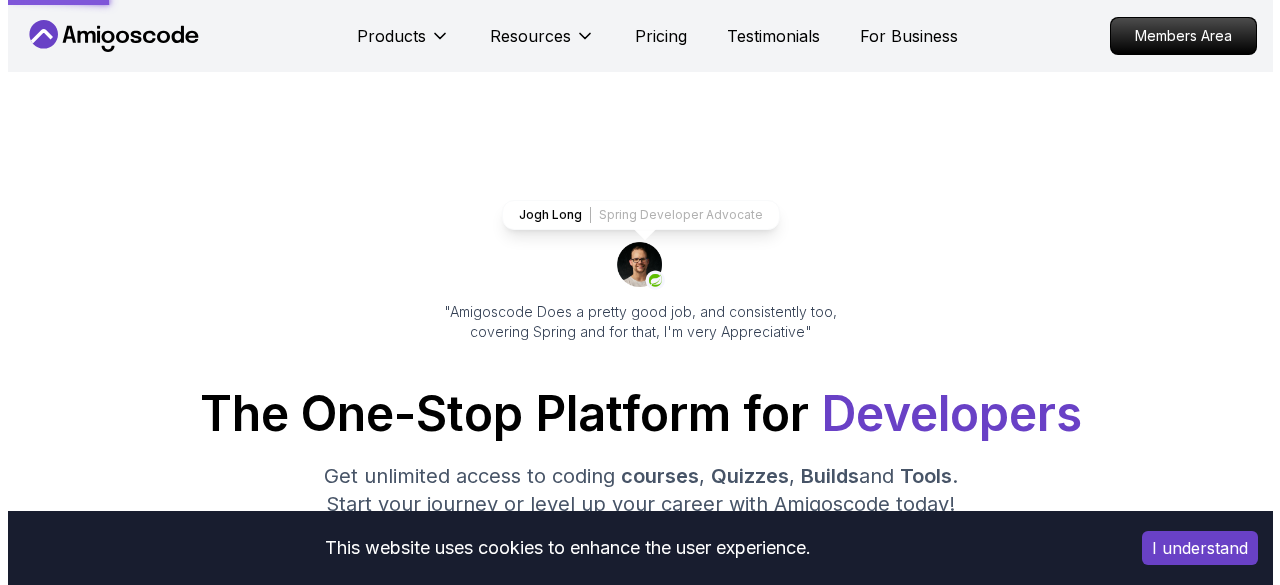 scroll, scrollTop: 0, scrollLeft: 0, axis: both 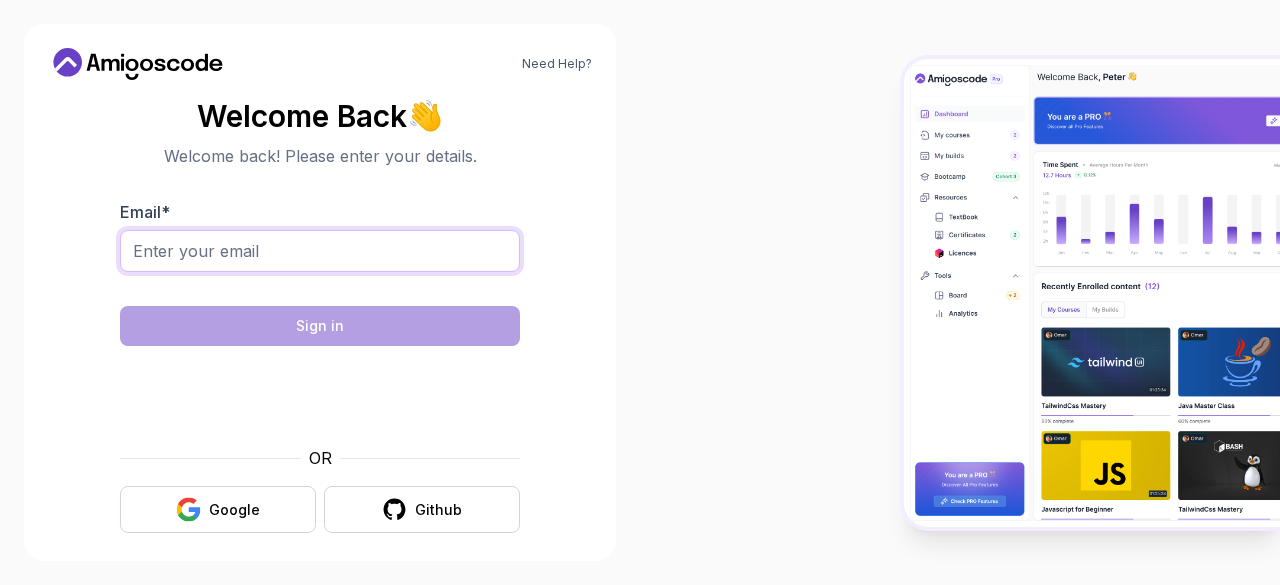 click on "Email *" at bounding box center (320, 251) 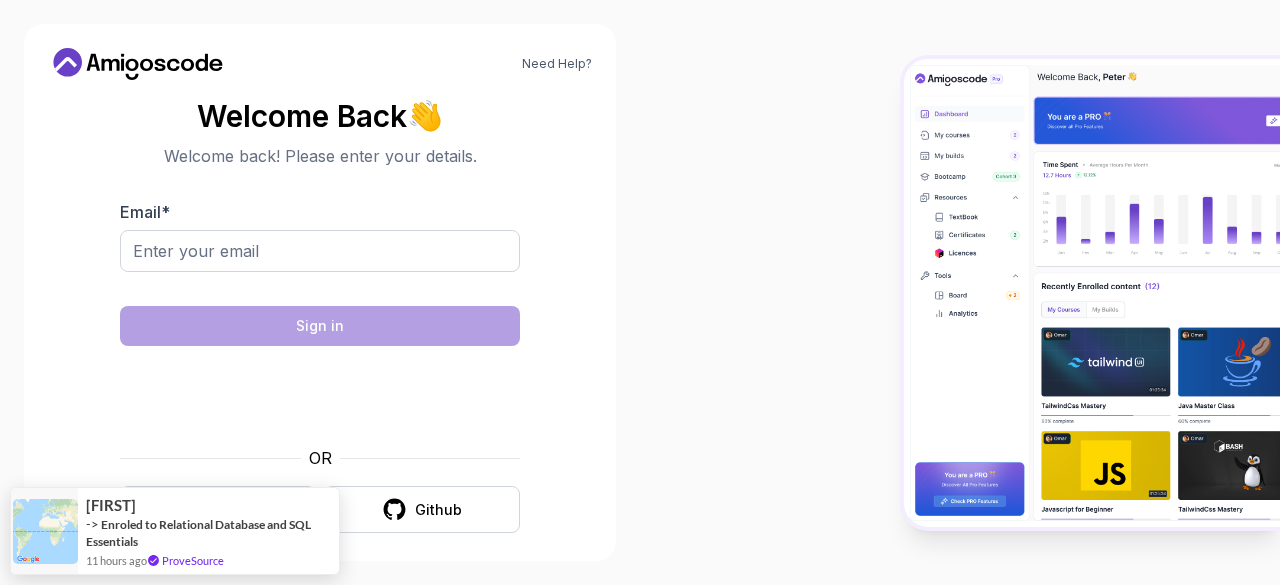 click on "Welcome Back 👋 Welcome back! Please enter your details. Email * Sign in OR Google Github" at bounding box center (320, 316) 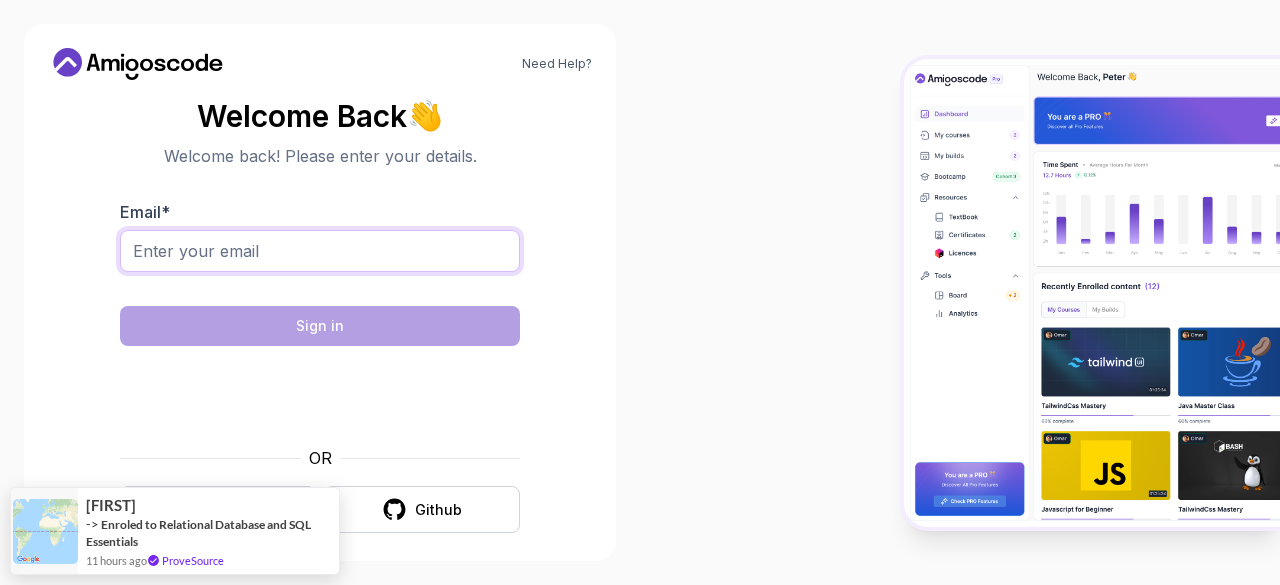 click on "Email *" at bounding box center [320, 251] 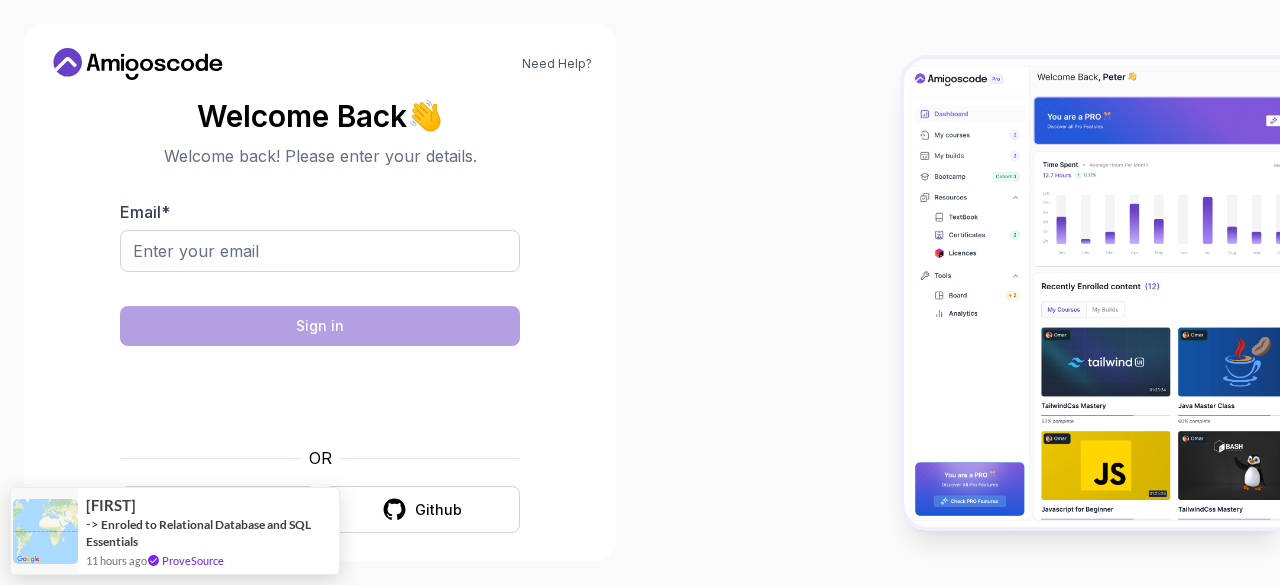 click at bounding box center [960, 292] 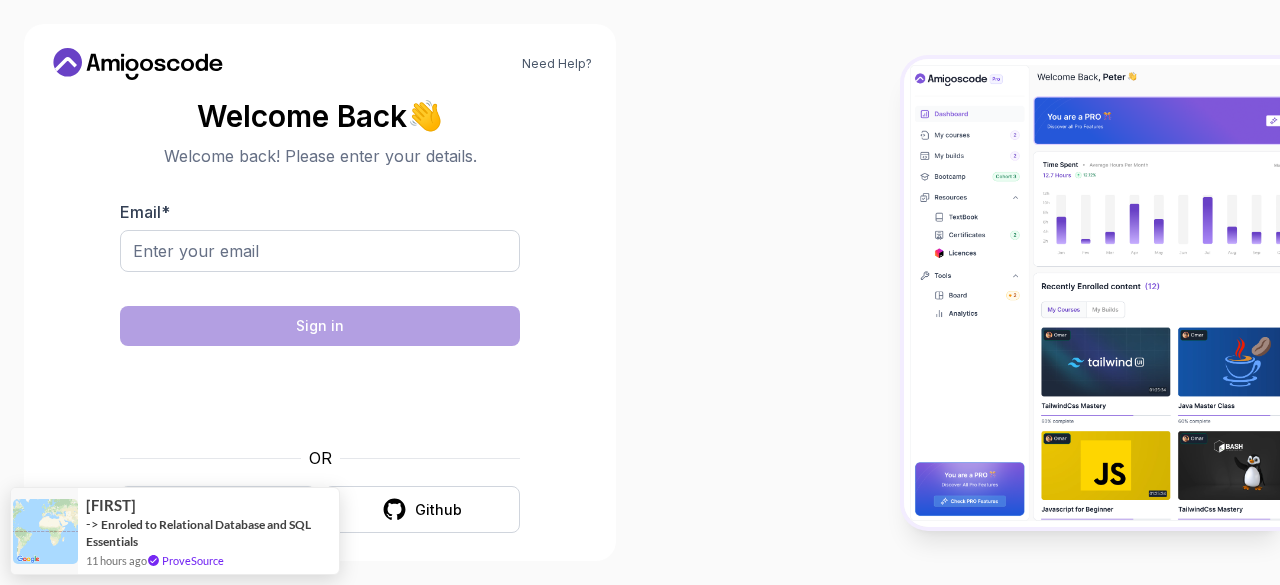 click on "Google" at bounding box center (218, 509) 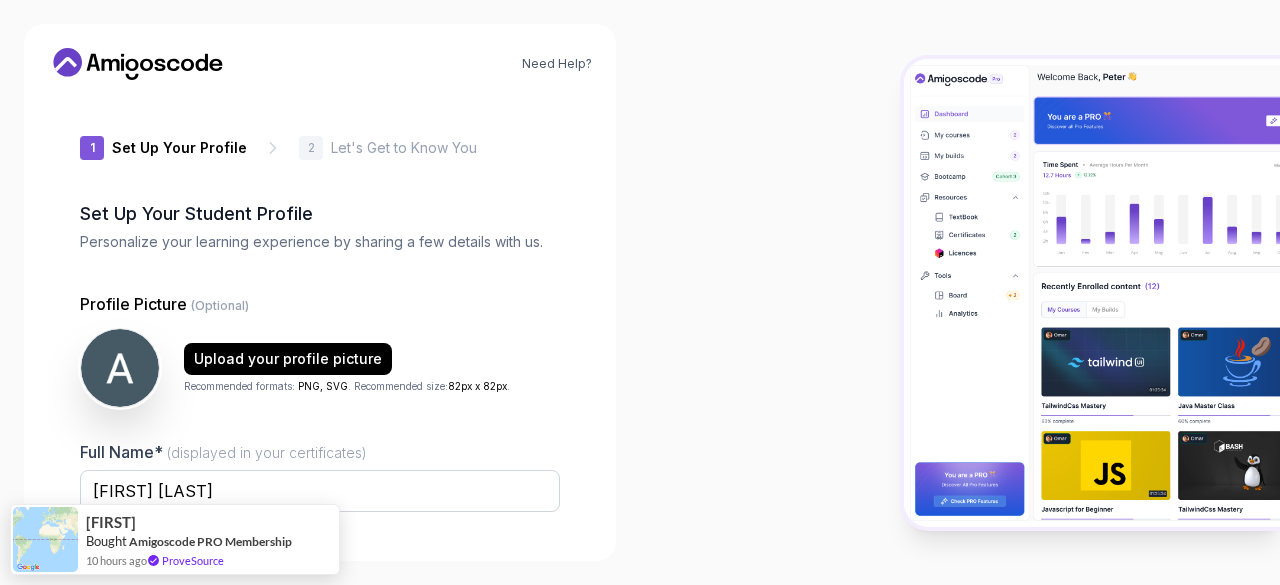scroll, scrollTop: 0, scrollLeft: 0, axis: both 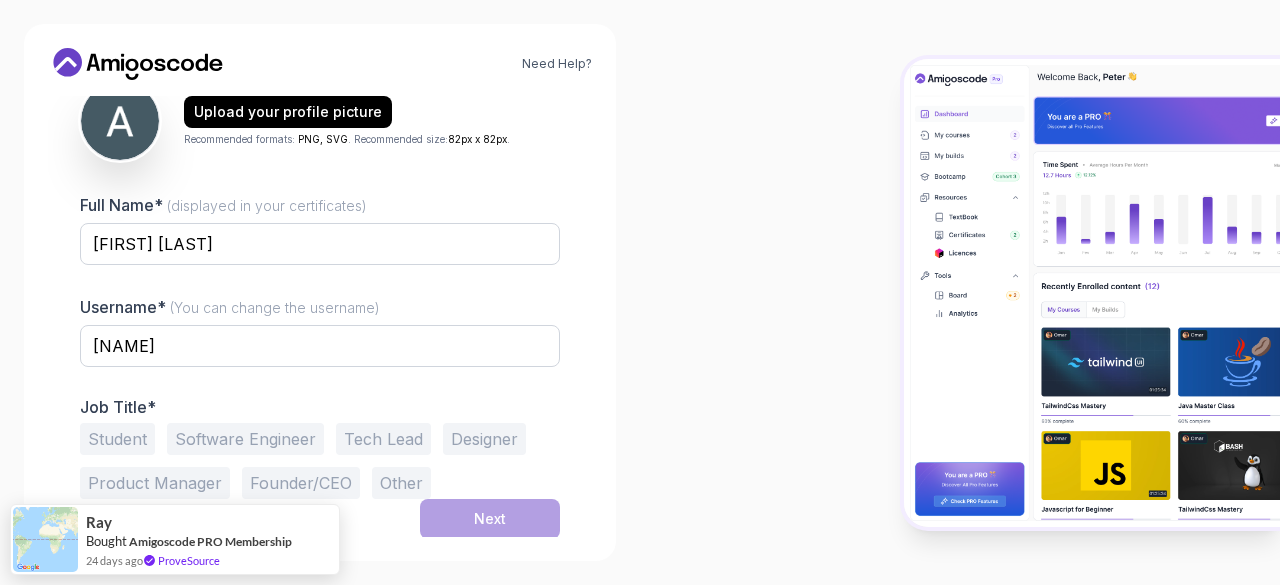 click on "Product Manager" at bounding box center [155, 483] 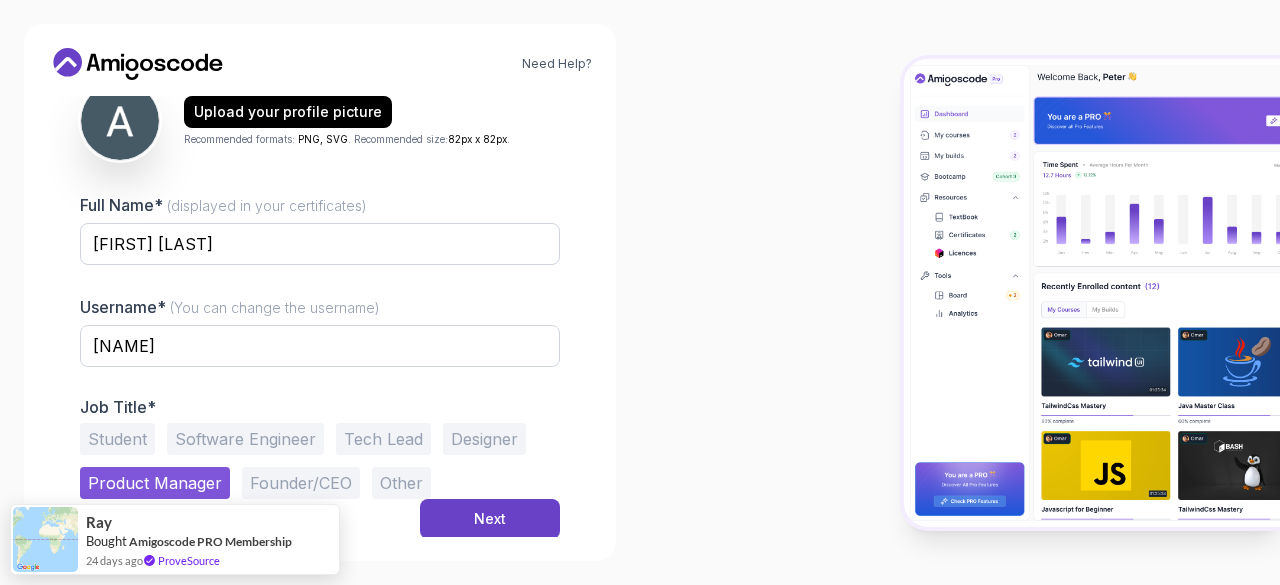 click on "Designer" at bounding box center [484, 439] 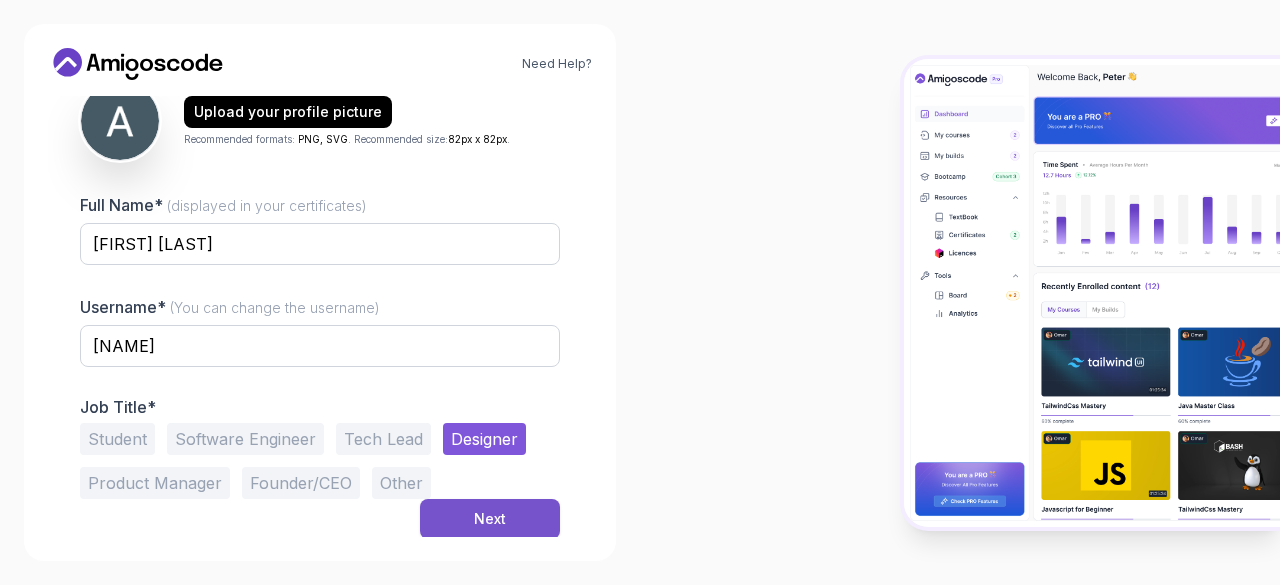 click on "Next" at bounding box center (490, 519) 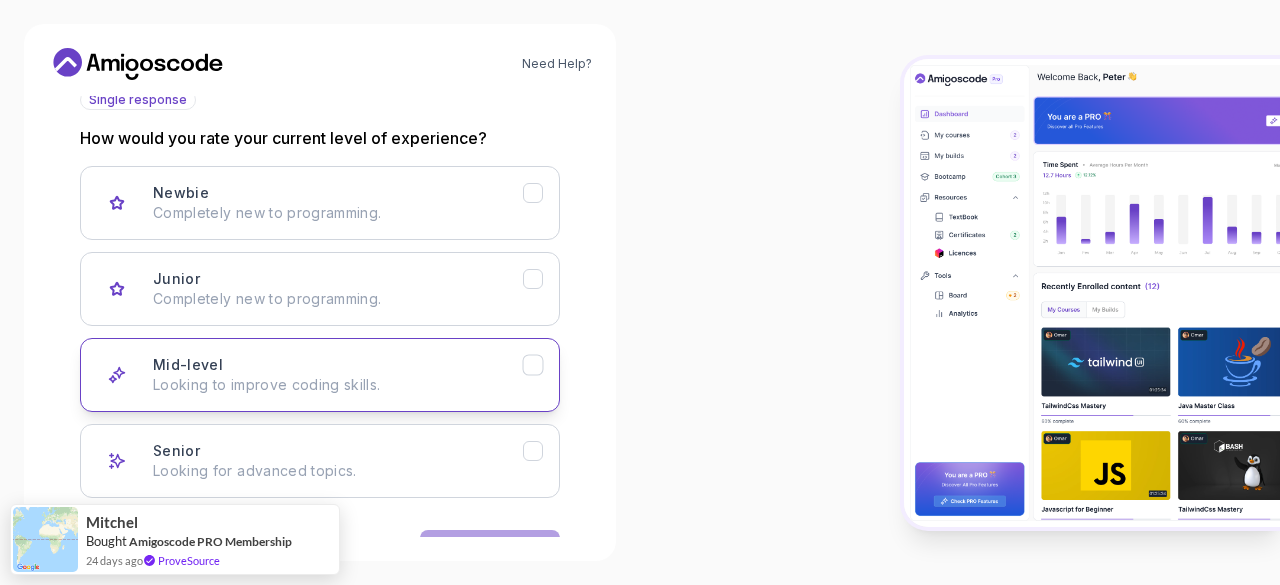 click on "Mid-level Looking to improve coding skills." at bounding box center (320, 375) 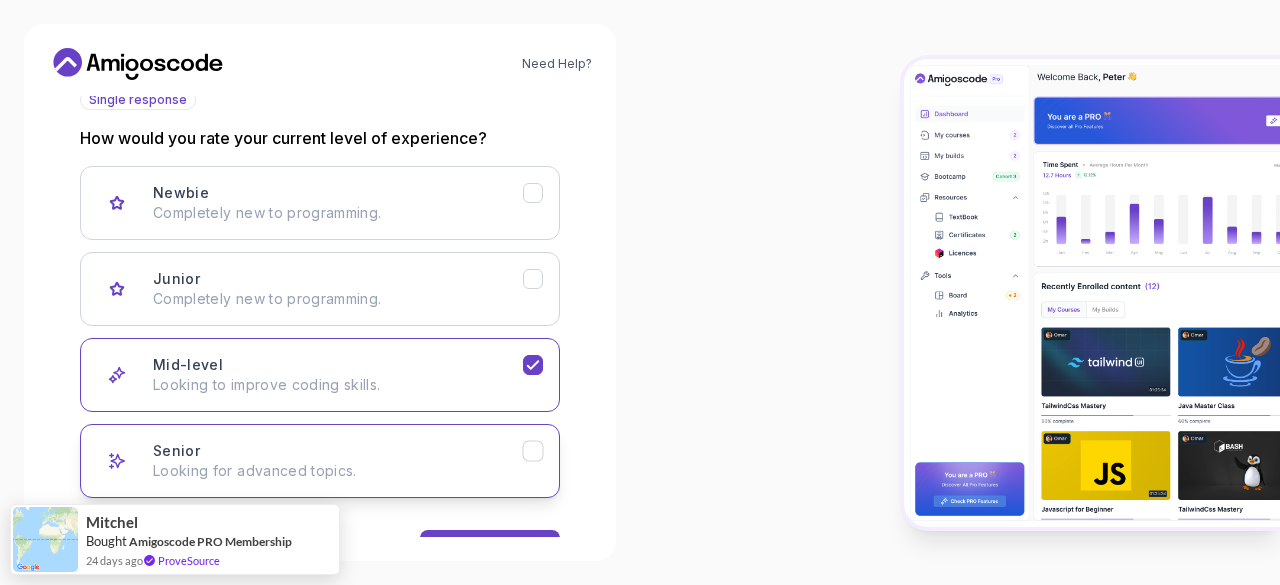 click 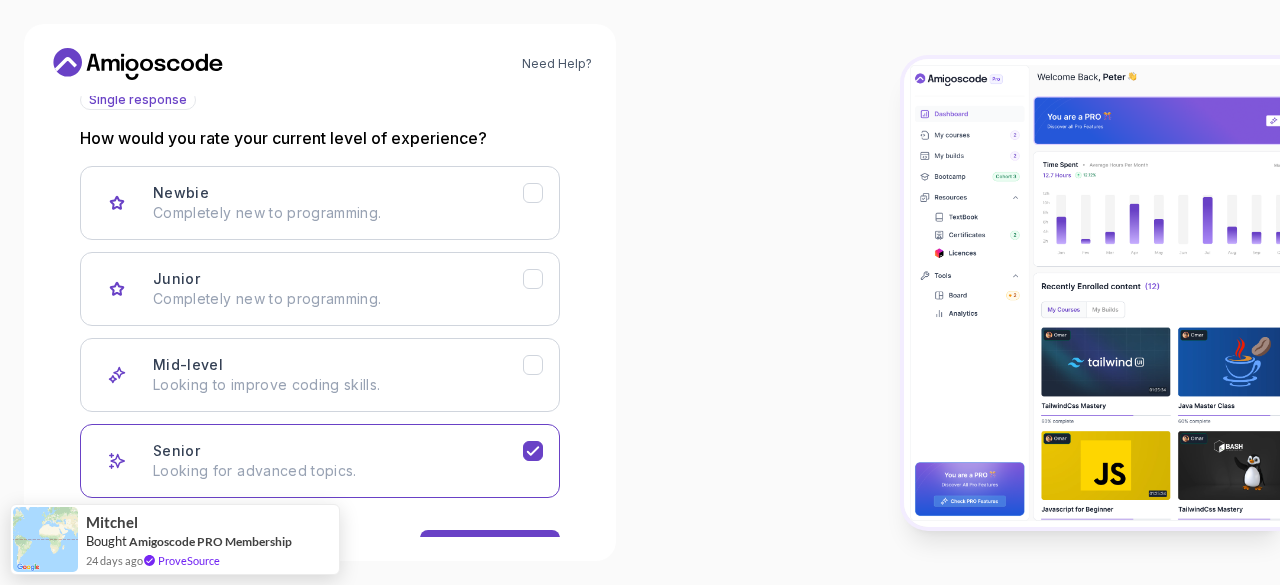 scroll, scrollTop: 309, scrollLeft: 0, axis: vertical 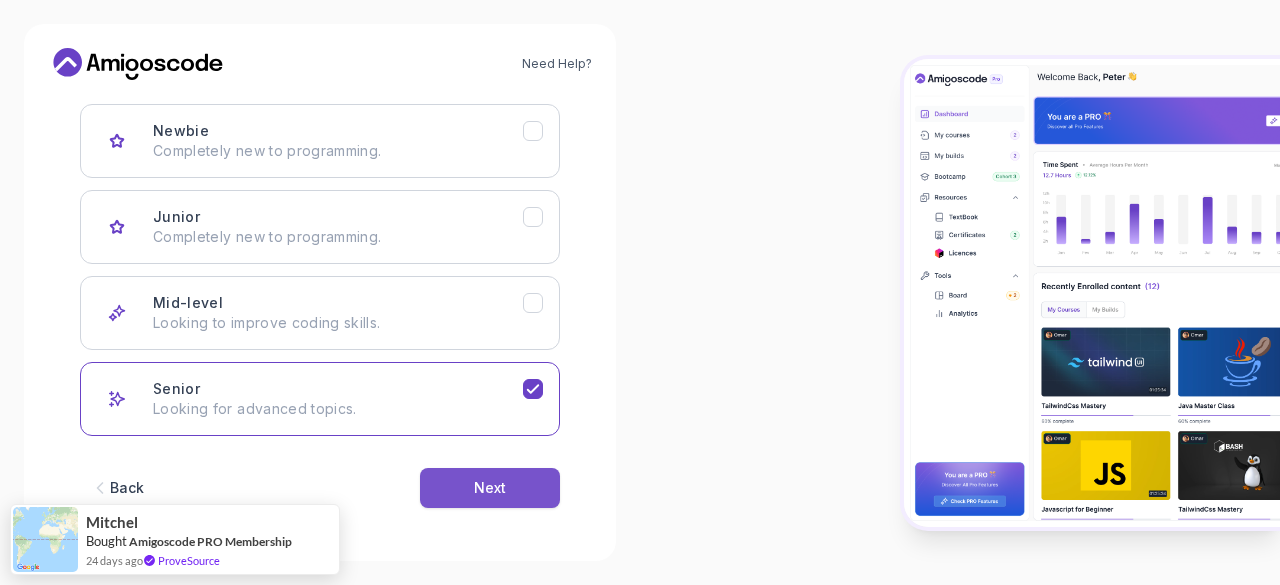 click on "Next" at bounding box center [490, 488] 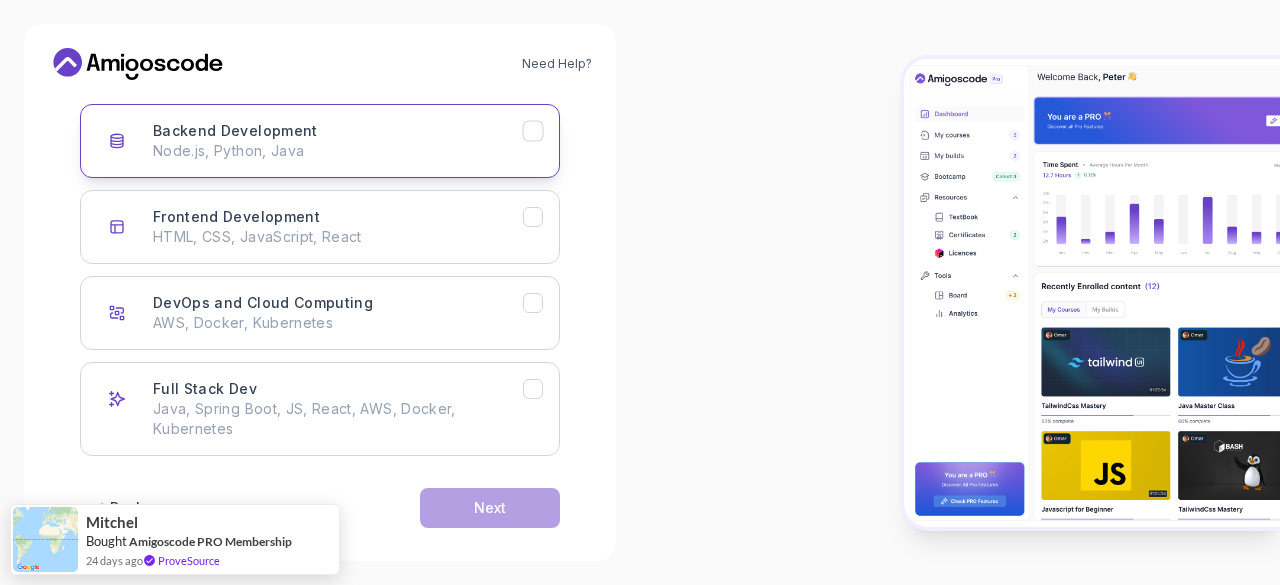 click 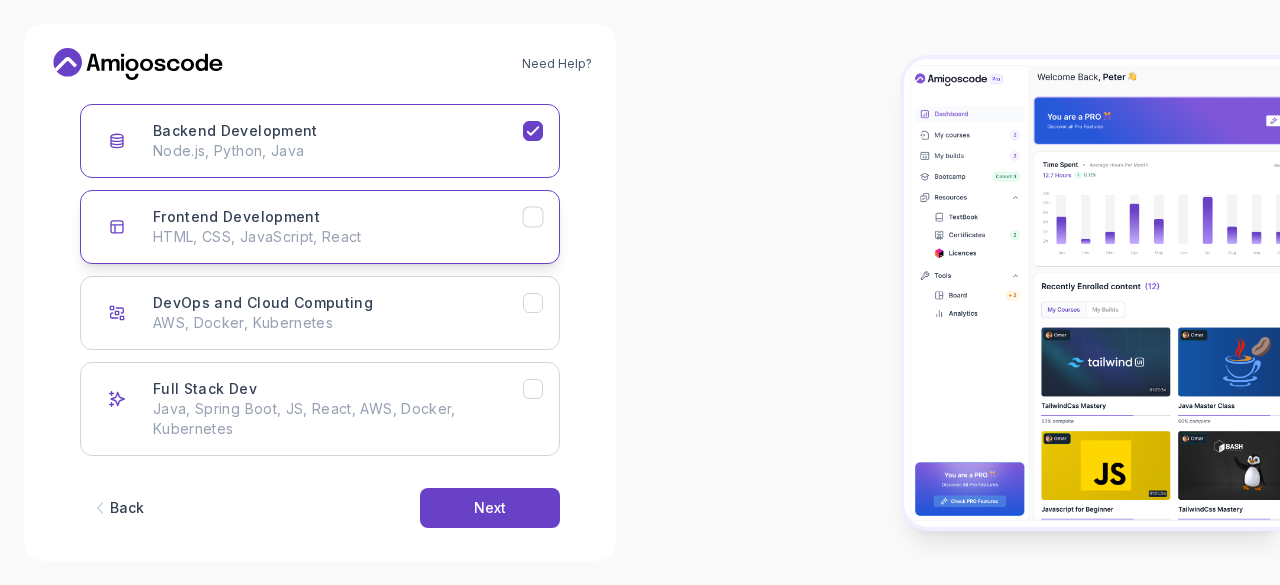 click on "Frontend Development HTML, CSS, JavaScript, React" at bounding box center (320, 227) 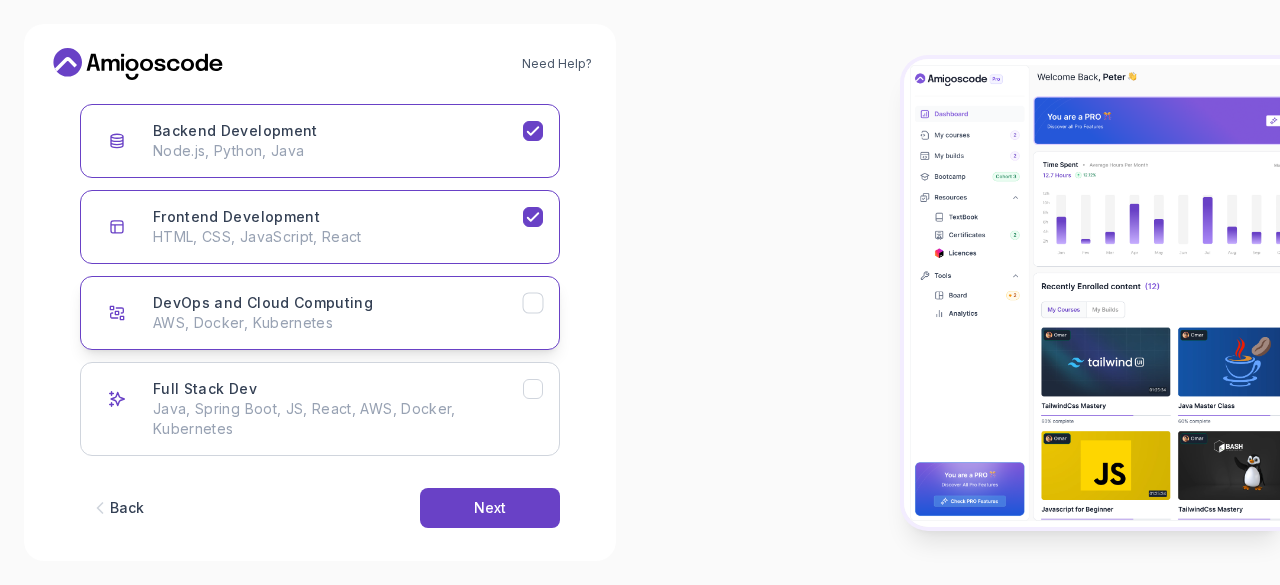 click 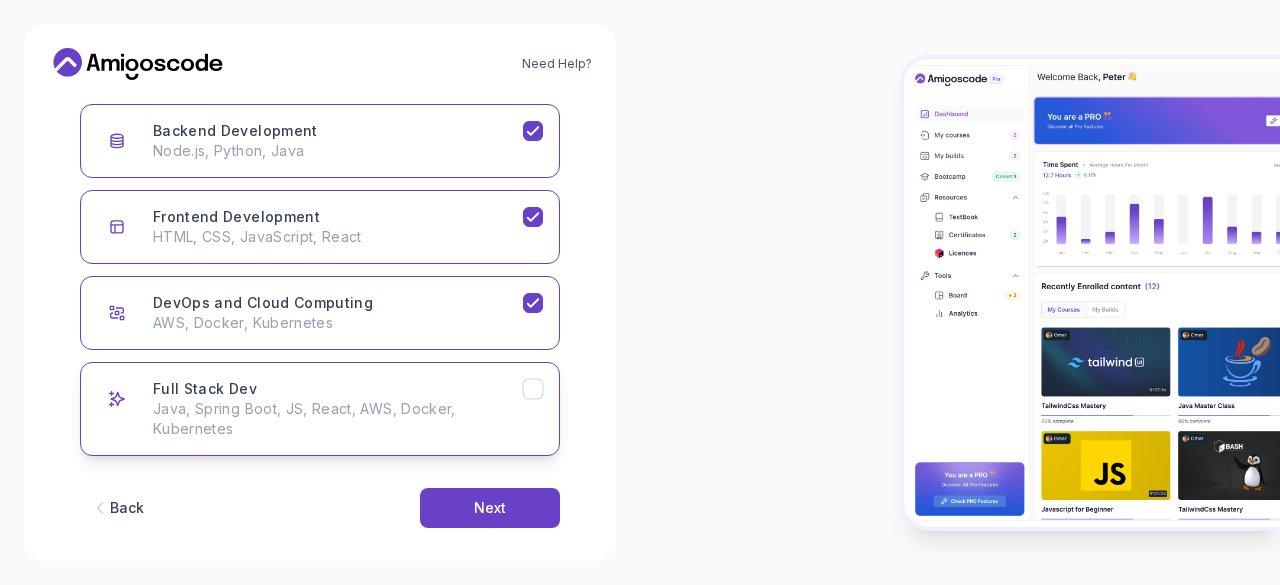 click 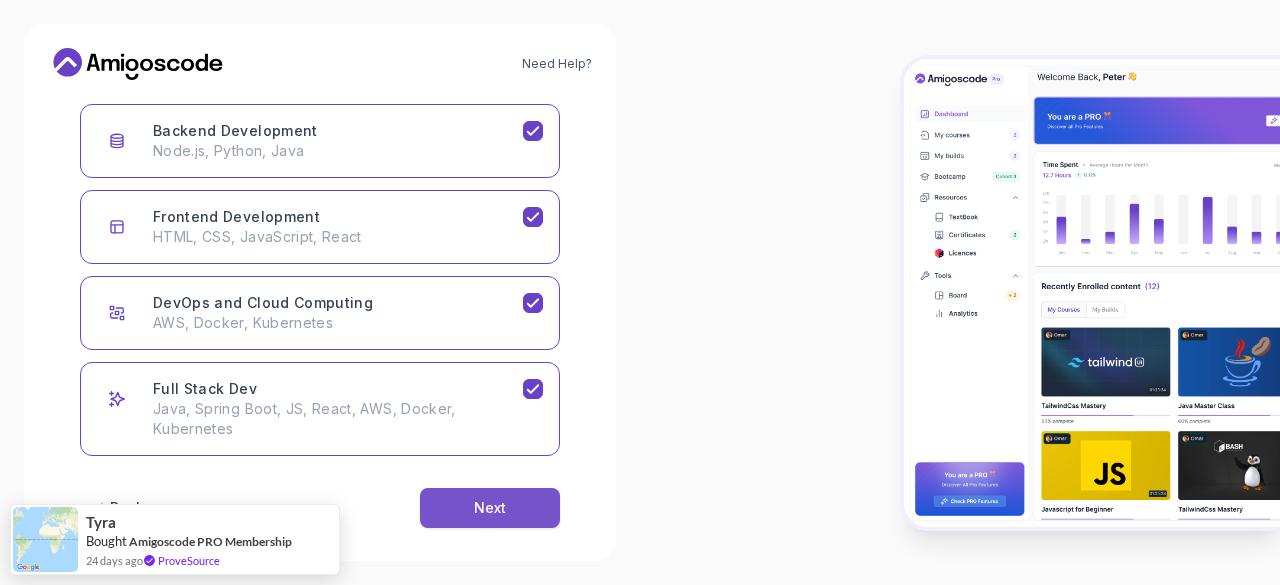 click on "Next" at bounding box center [490, 508] 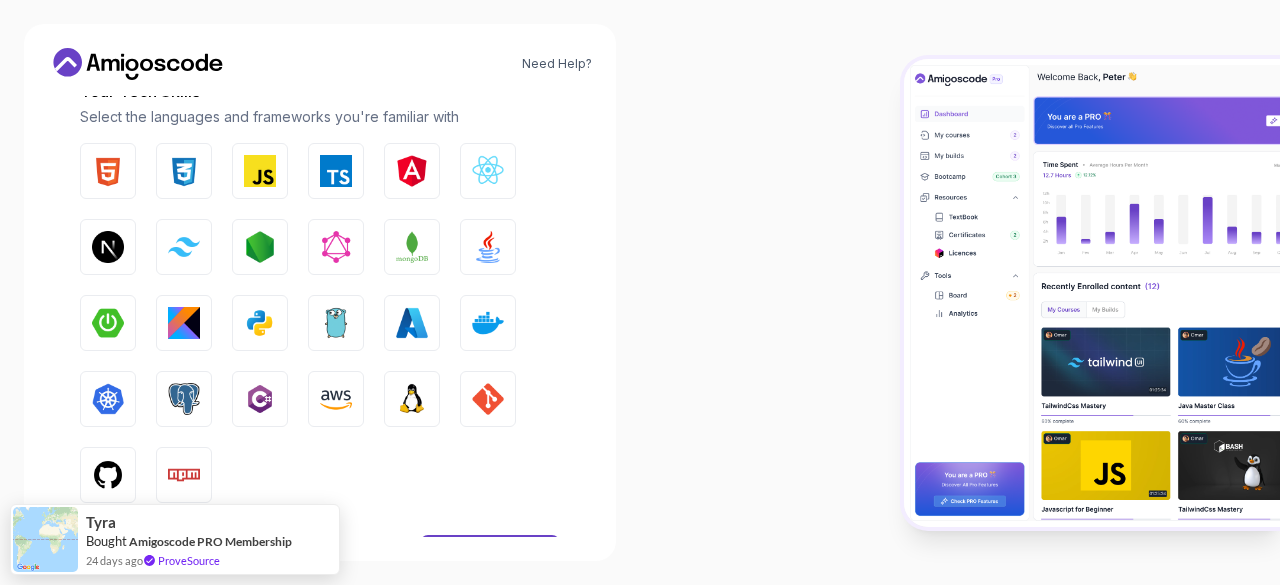 scroll, scrollTop: 264, scrollLeft: 0, axis: vertical 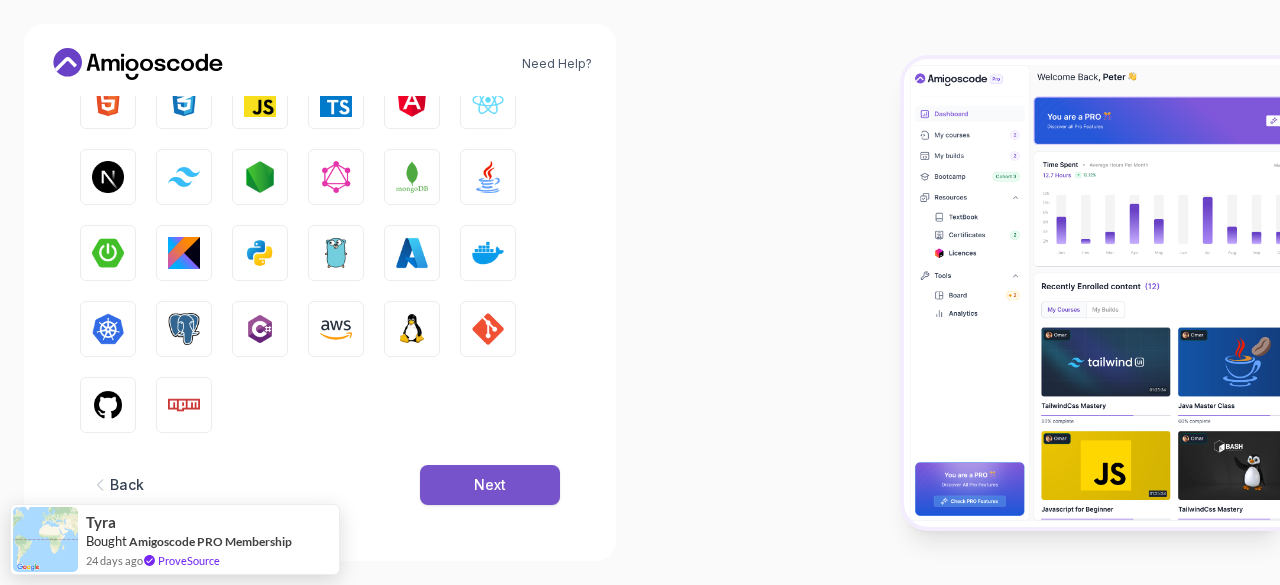 click on "Next" at bounding box center (490, 485) 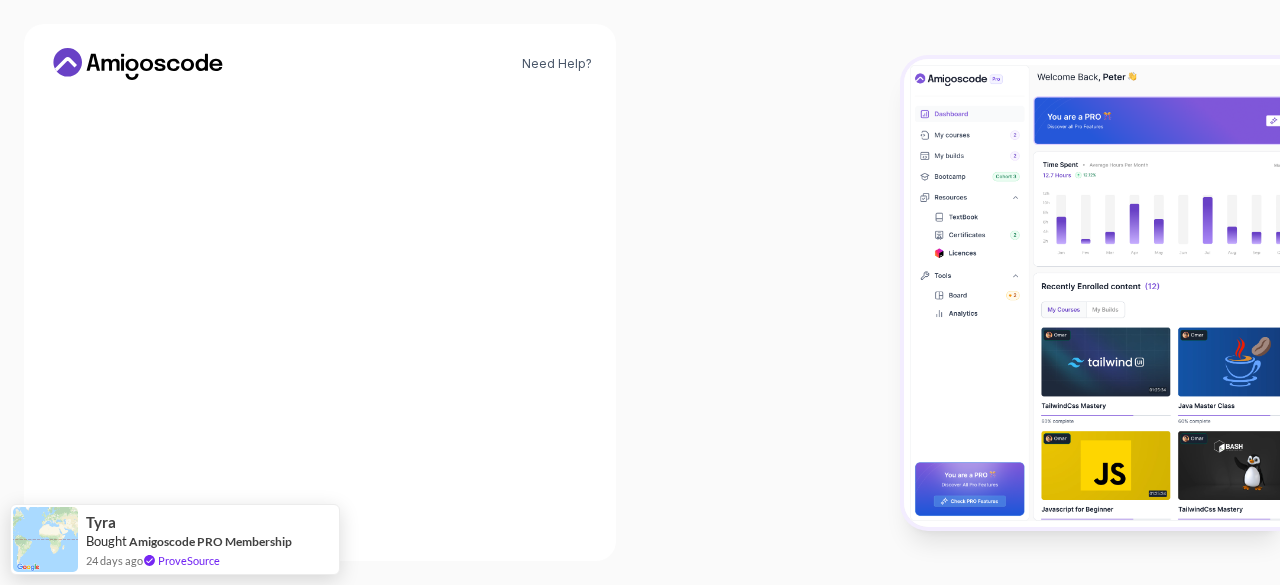scroll, scrollTop: 321, scrollLeft: 0, axis: vertical 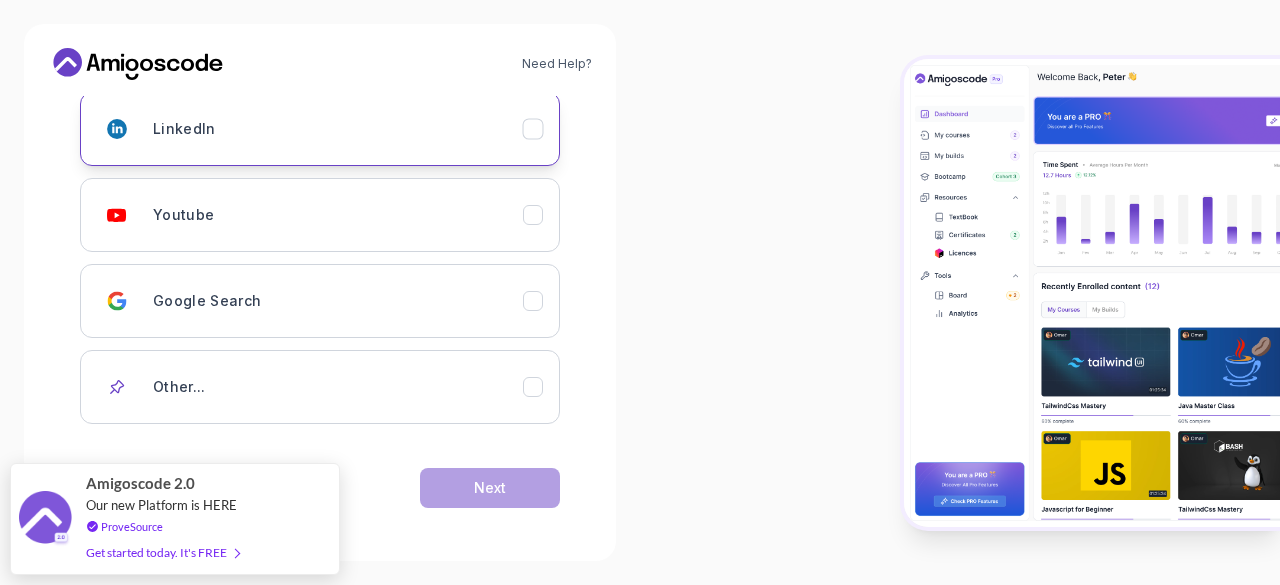 click 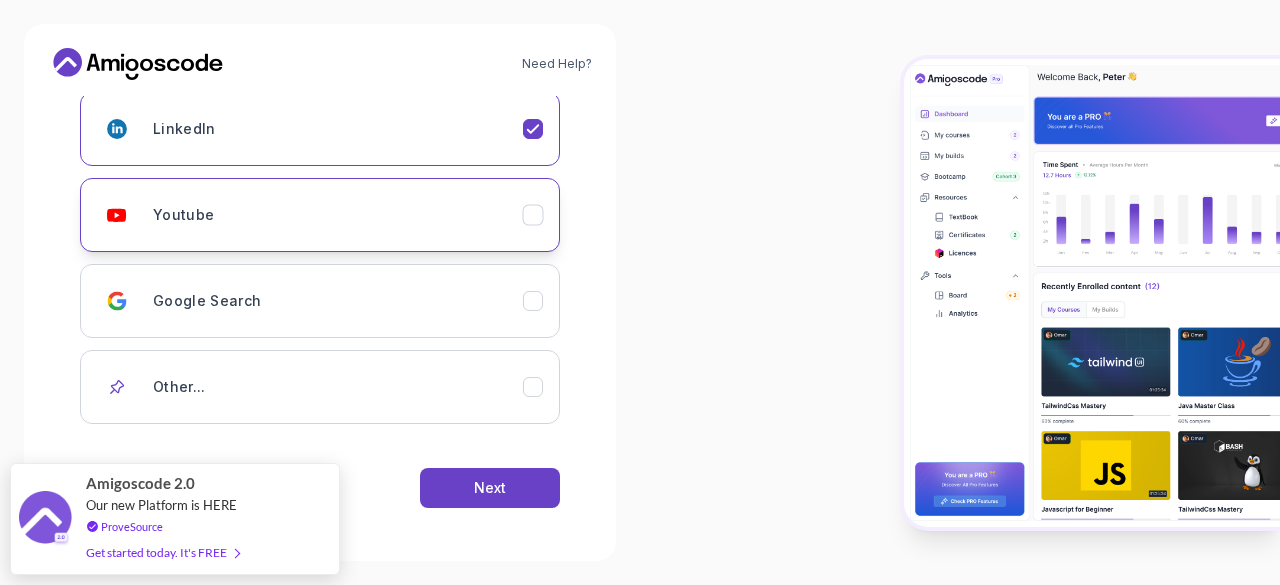 click on "Youtube" at bounding box center [320, 215] 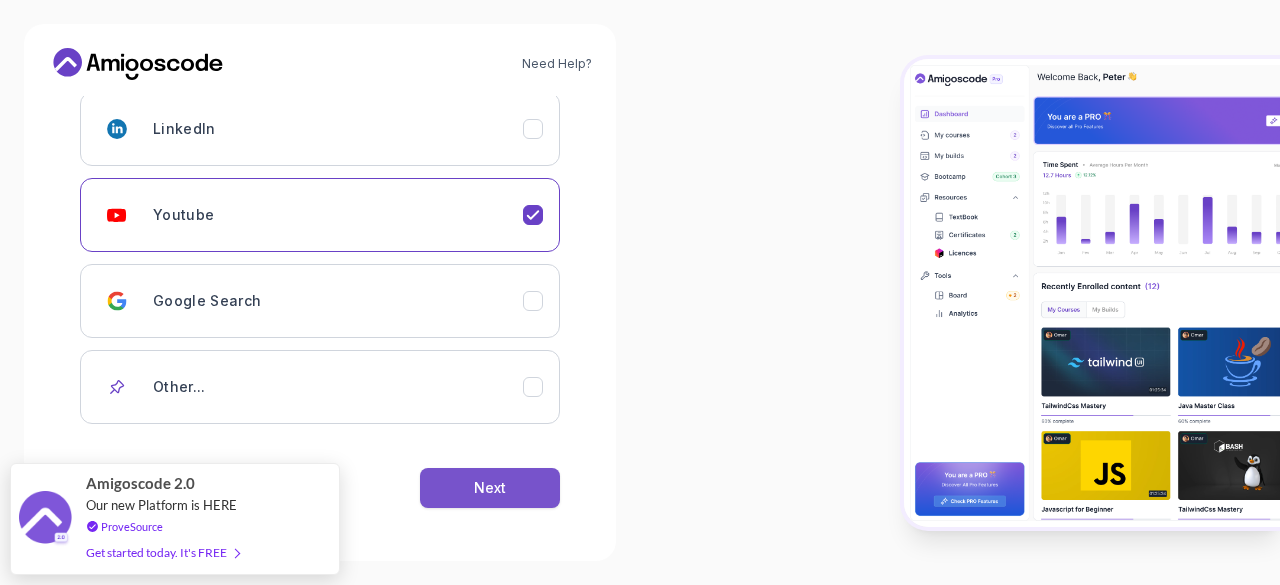 click on "Next" at bounding box center (490, 488) 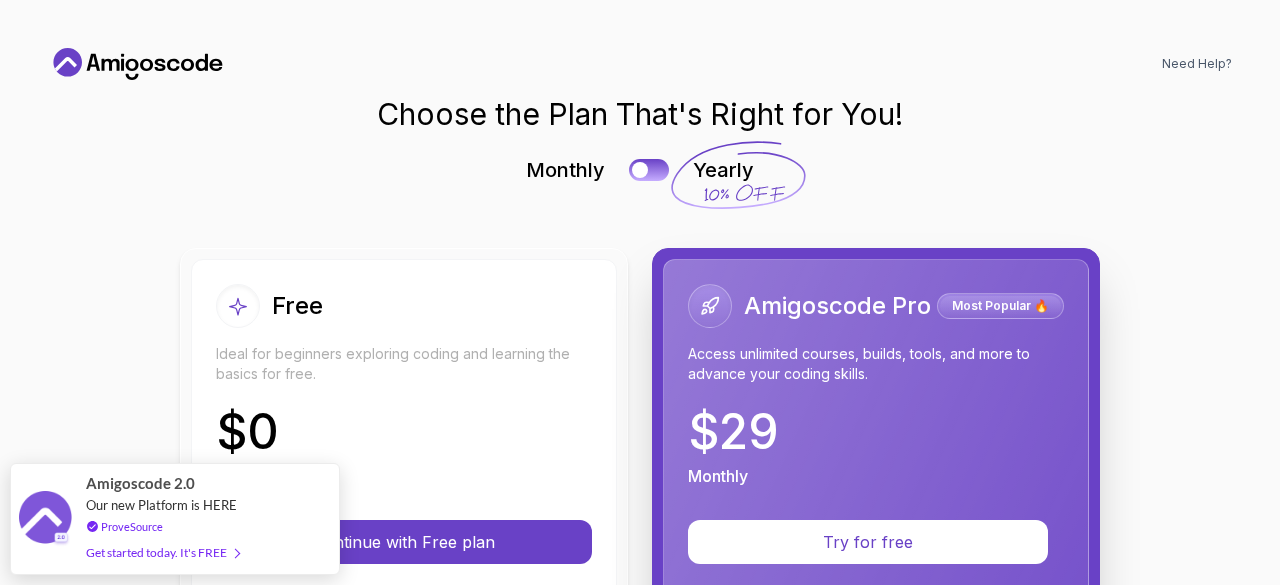 scroll, scrollTop: 0, scrollLeft: 0, axis: both 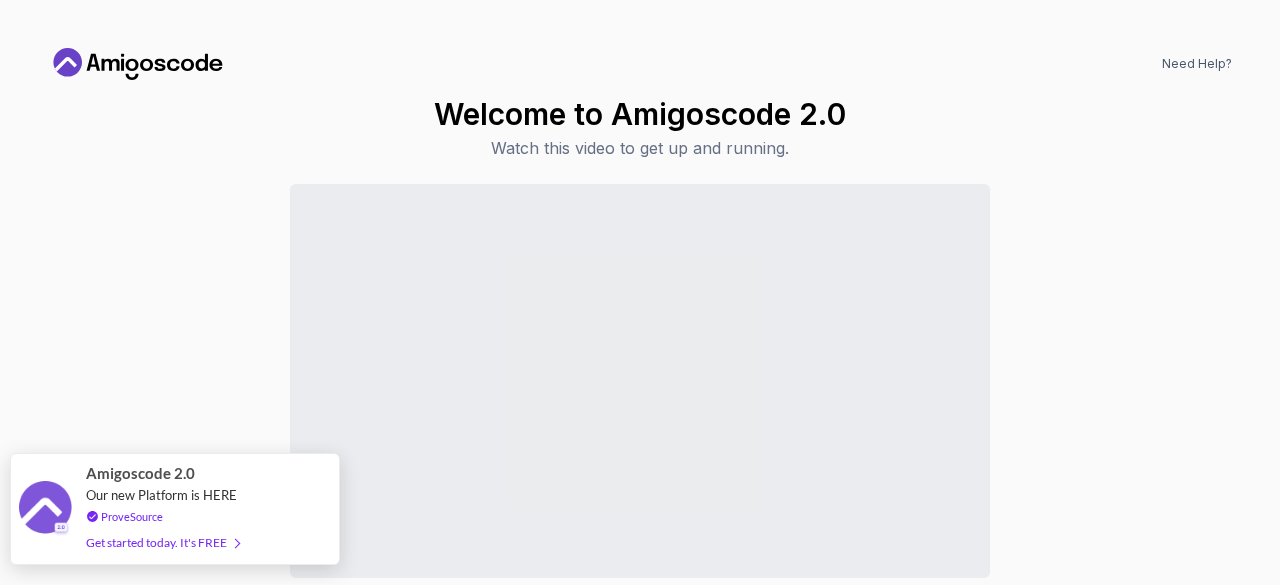 click on "Get started today. It's FREE" at bounding box center [162, 542] 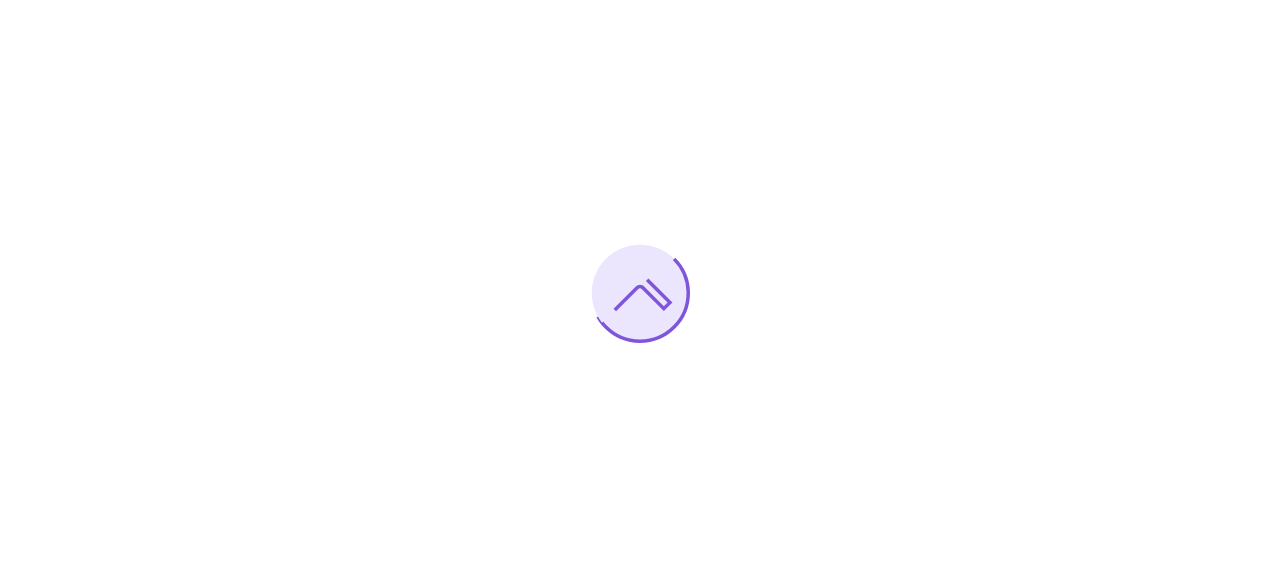 scroll, scrollTop: 0, scrollLeft: 0, axis: both 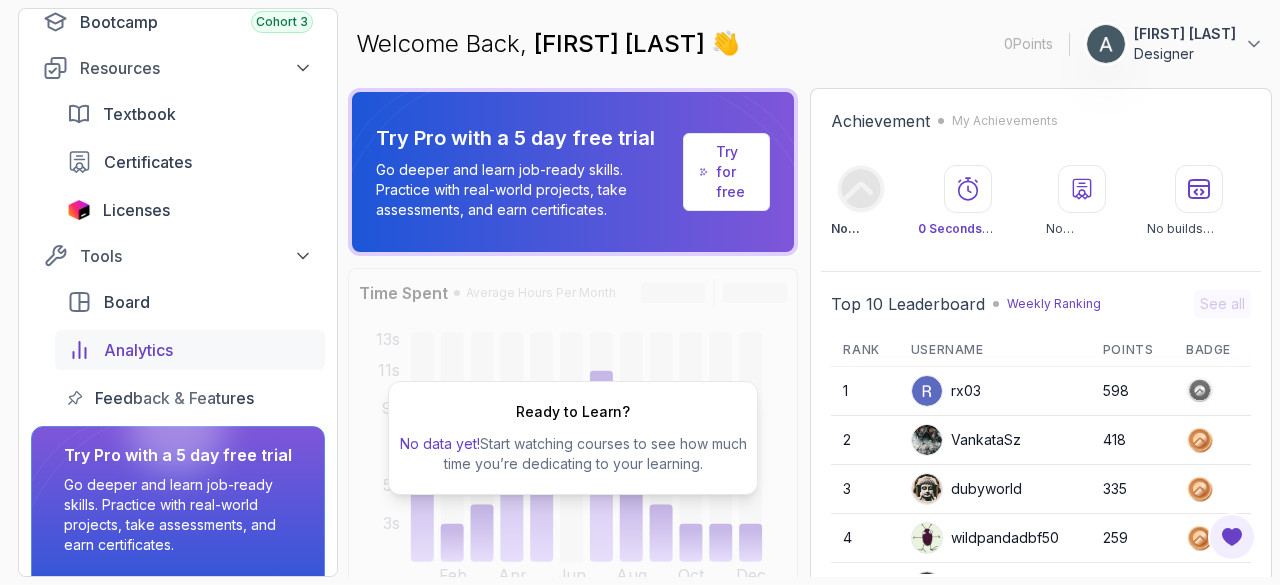 click on "Analytics" at bounding box center [138, 350] 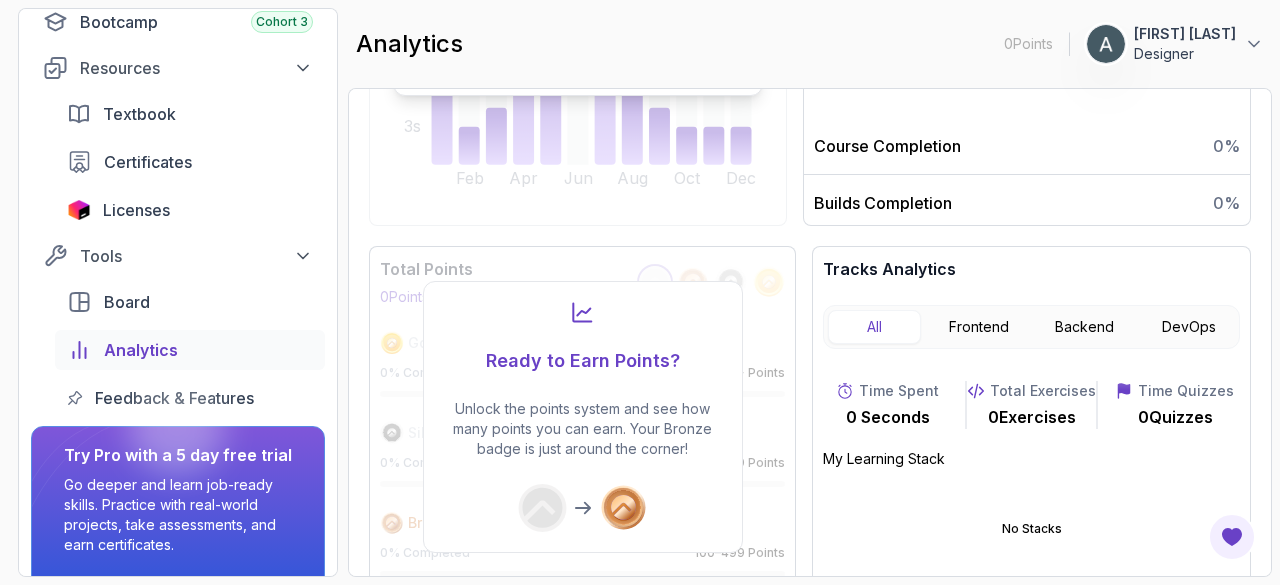 scroll, scrollTop: 434, scrollLeft: 0, axis: vertical 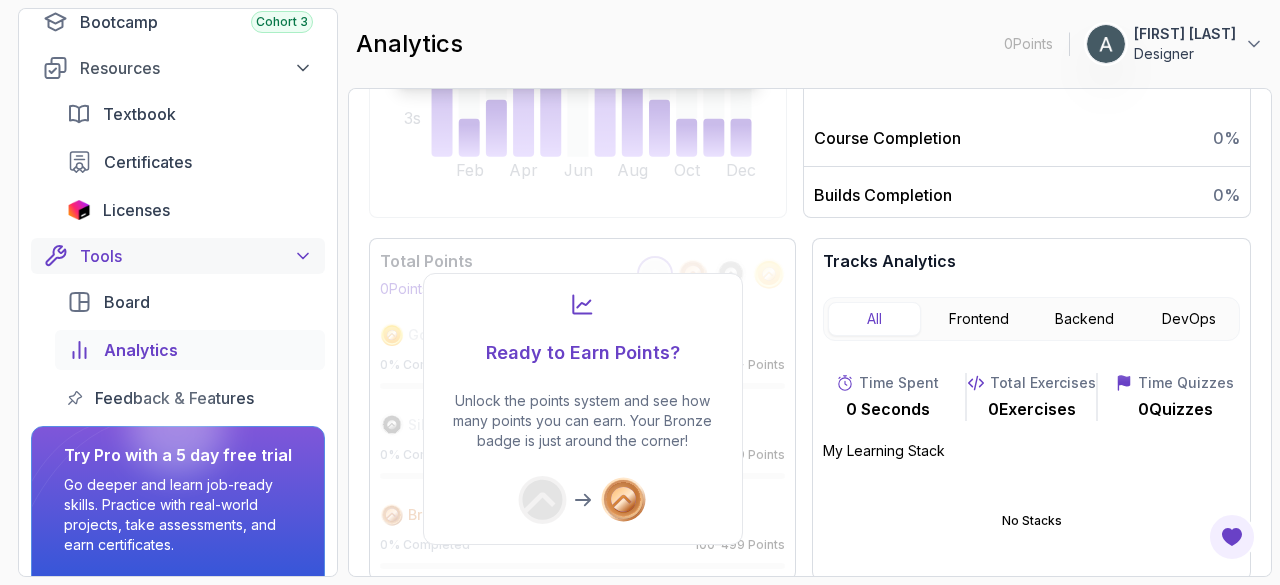 click on "Tools" at bounding box center [196, 256] 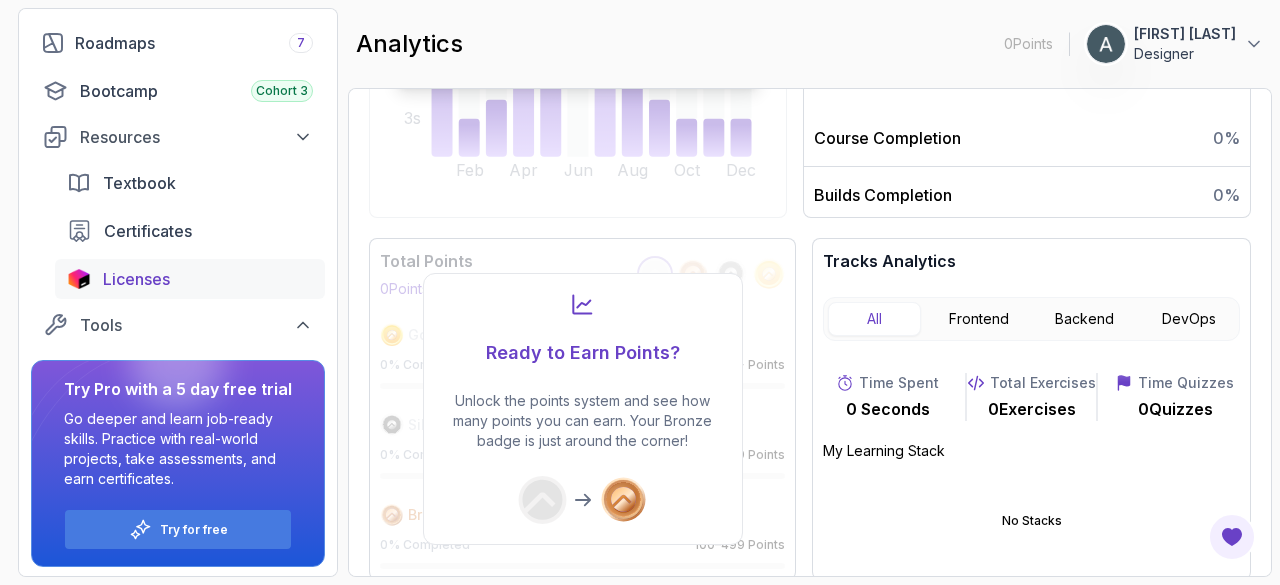 scroll, scrollTop: 223, scrollLeft: 0, axis: vertical 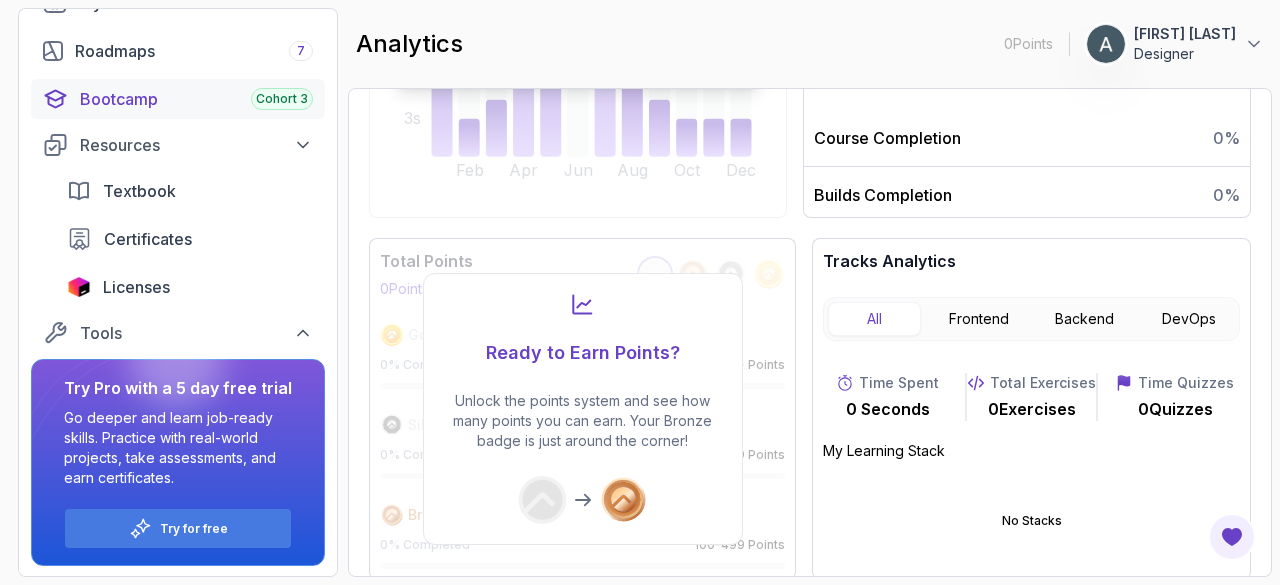 click on "Bootcamp Cohort 3" at bounding box center (196, 99) 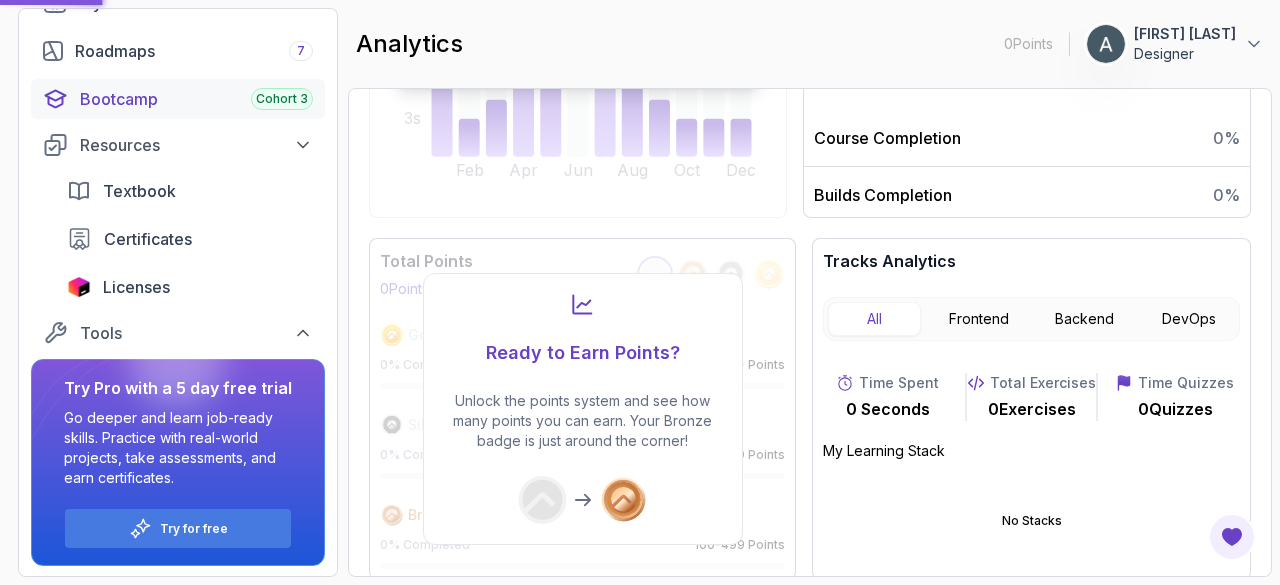 scroll, scrollTop: 0, scrollLeft: 0, axis: both 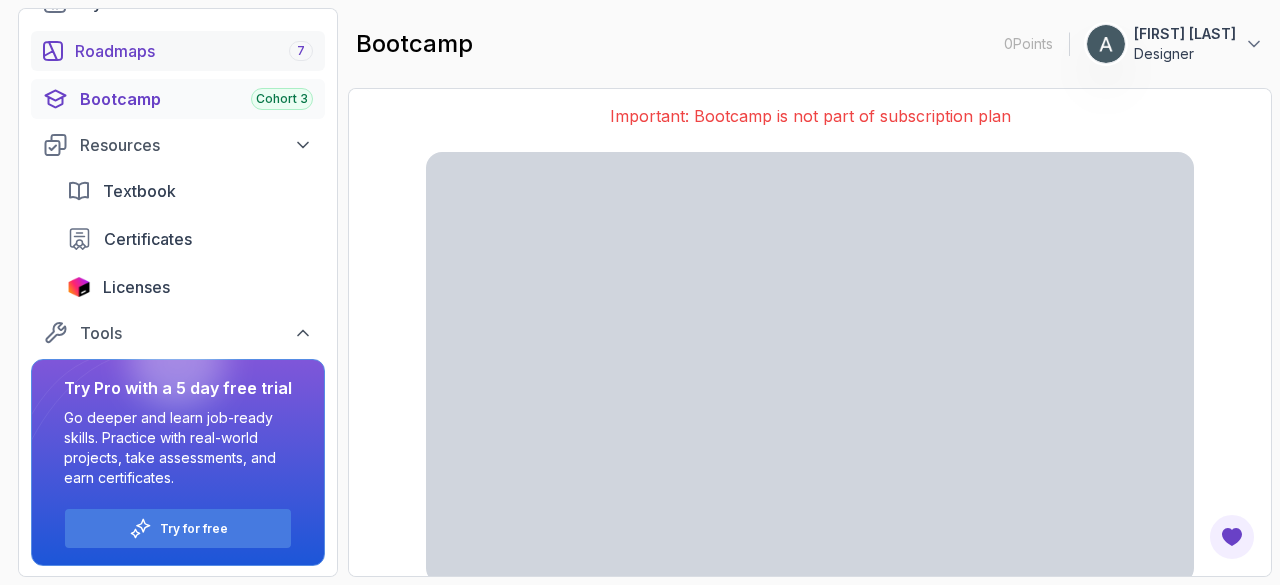 click on "Roadmaps 7" at bounding box center [194, 51] 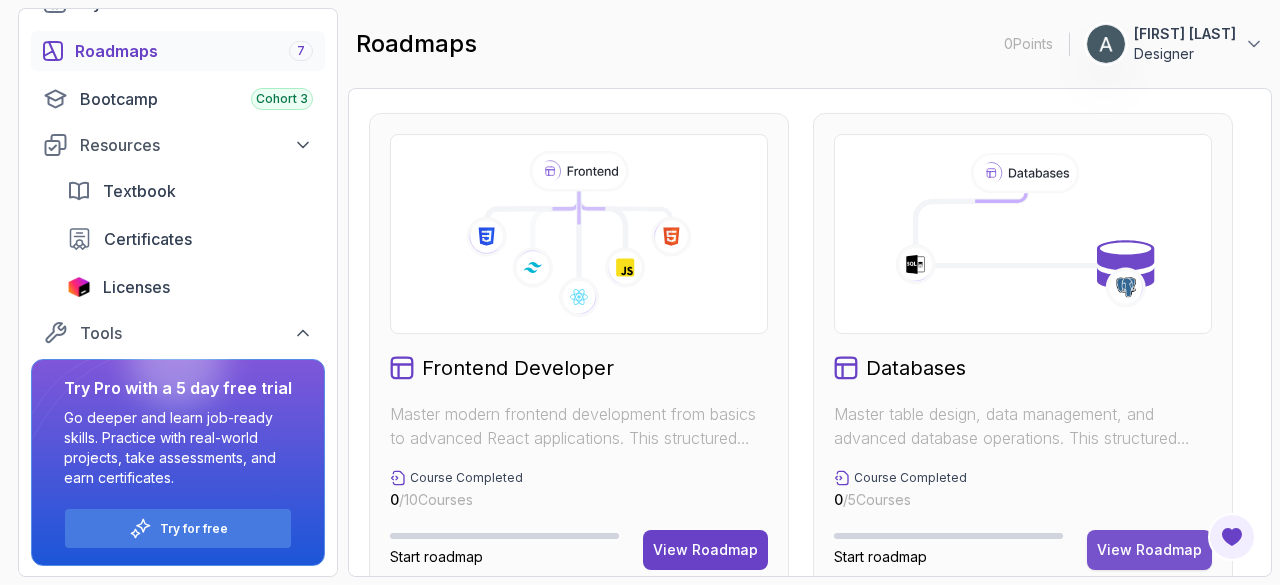 scroll, scrollTop: 1100, scrollLeft: 0, axis: vertical 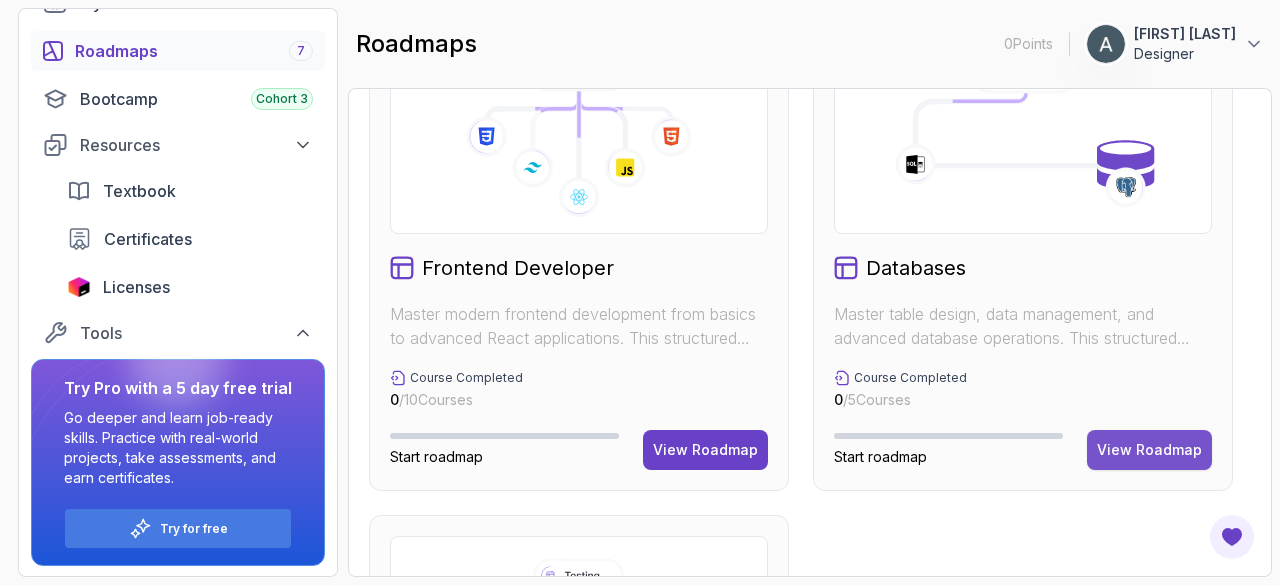click on "View Roadmap" at bounding box center (1149, 450) 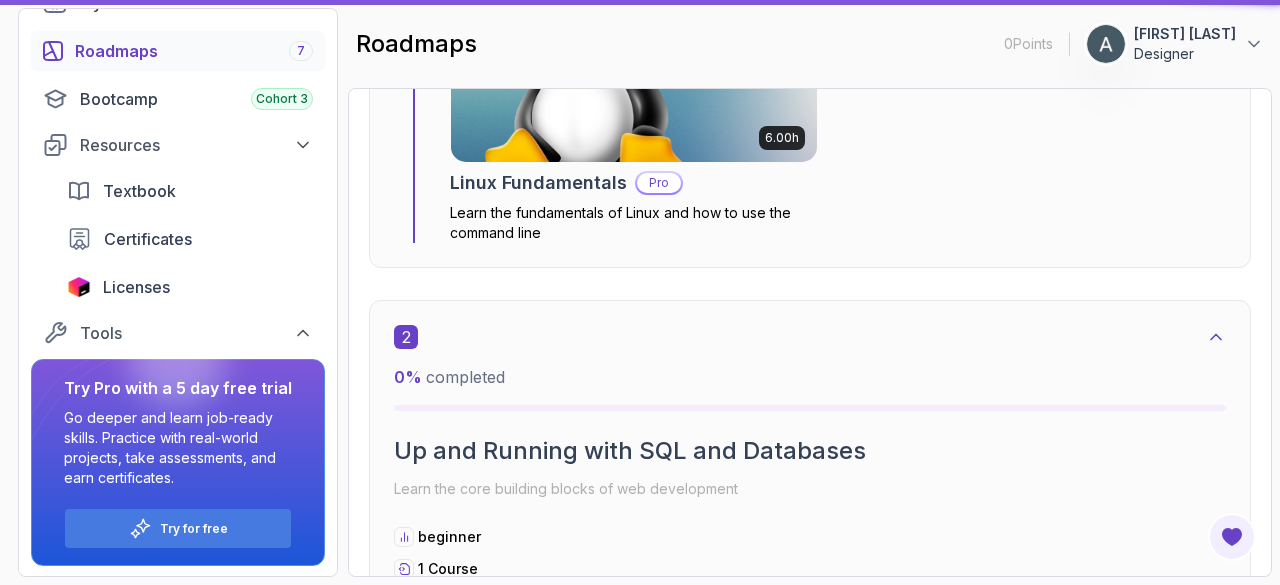 scroll, scrollTop: 20, scrollLeft: 0, axis: vertical 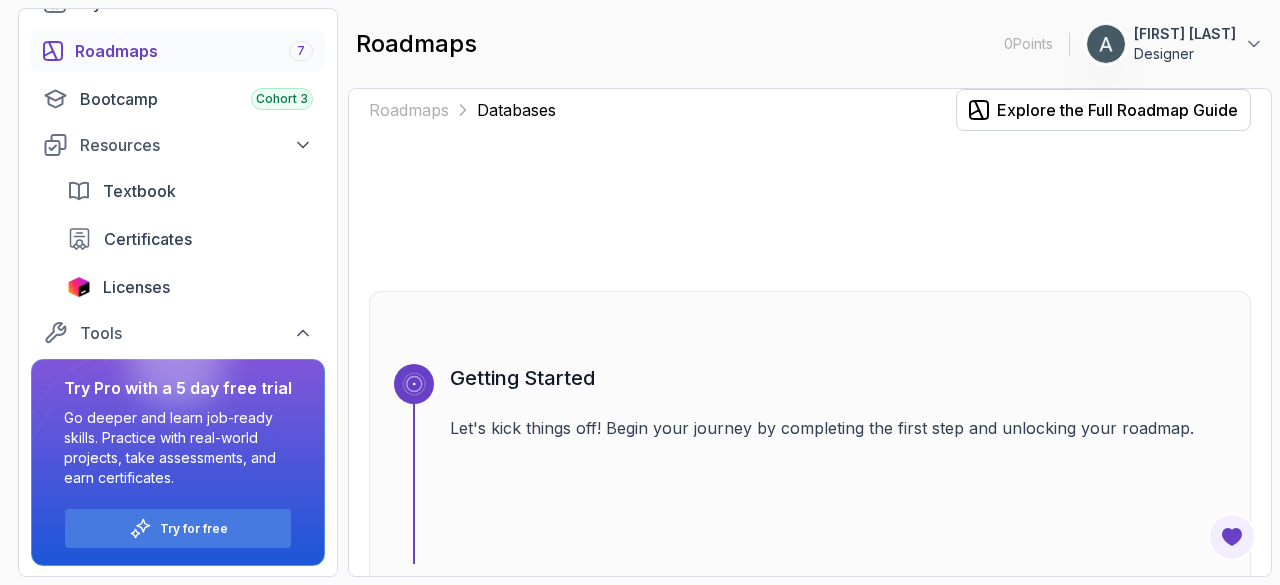 drag, startPoint x: 1156, startPoint y: 428, endPoint x: 612, endPoint y: 236, distance: 576.8882 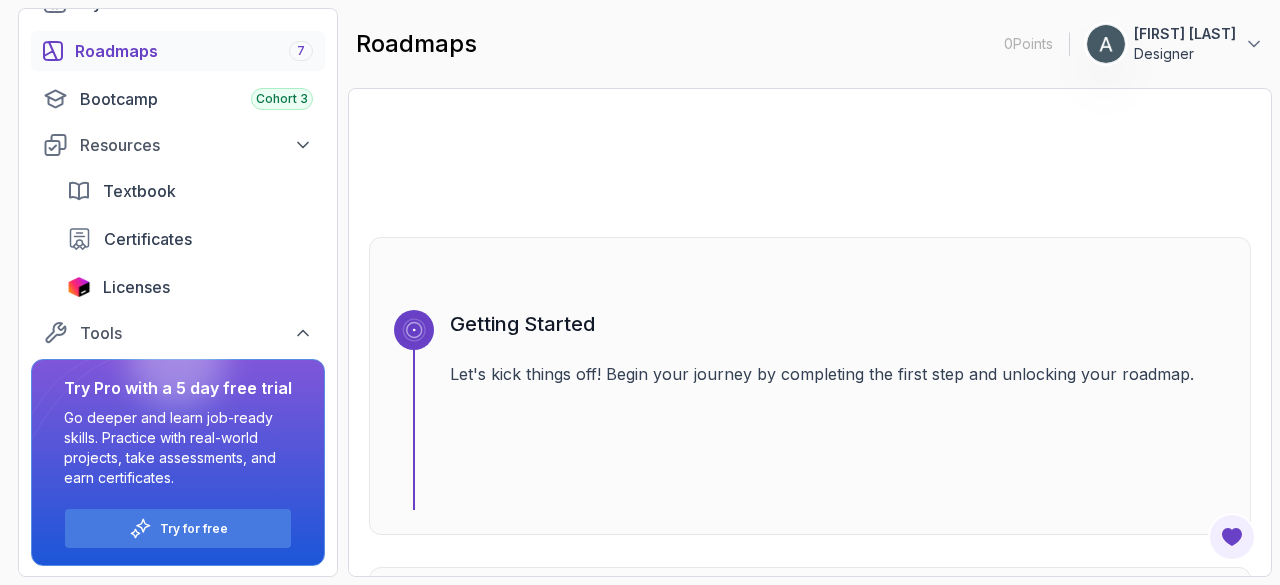 scroll, scrollTop: 0, scrollLeft: 0, axis: both 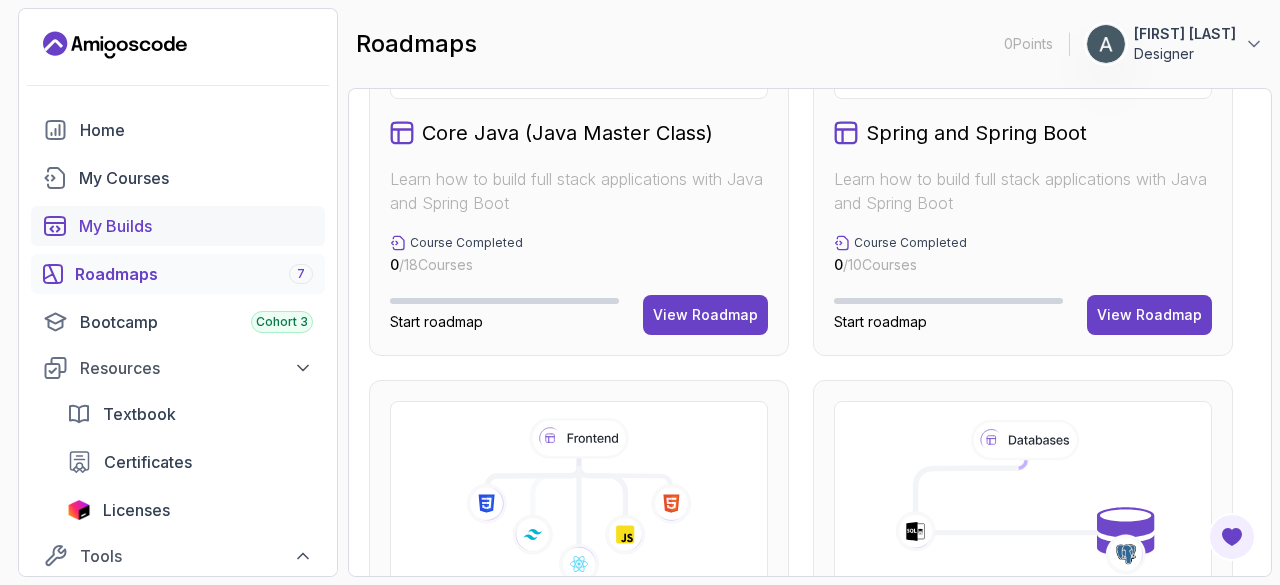 click on "My Builds" at bounding box center (196, 226) 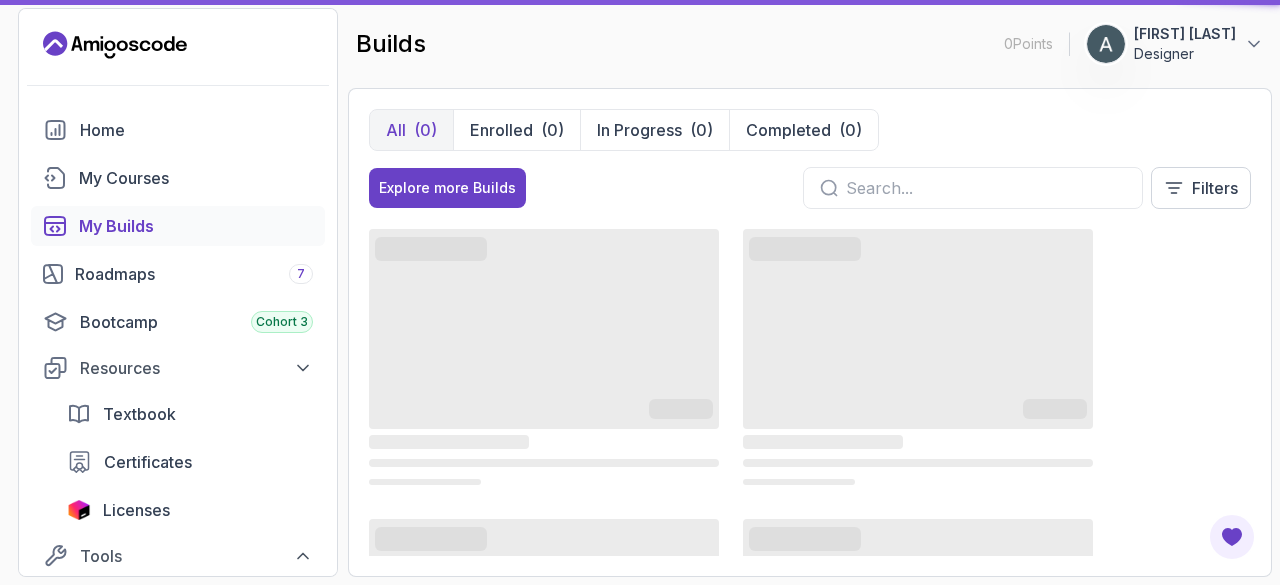 scroll, scrollTop: 0, scrollLeft: 0, axis: both 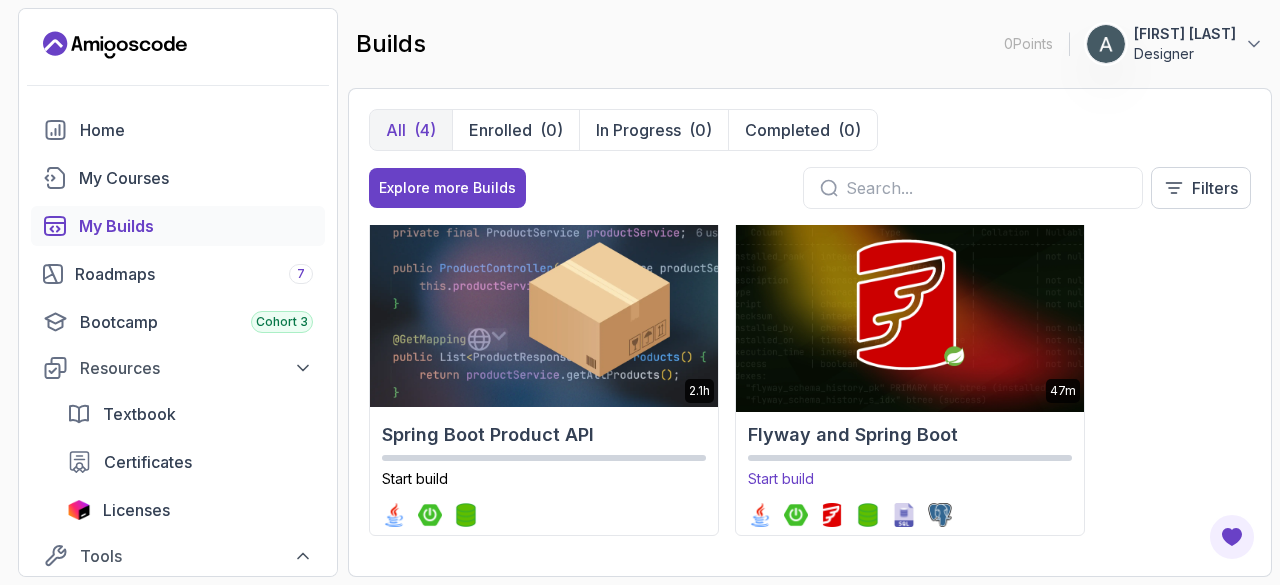 click at bounding box center [909, 307] 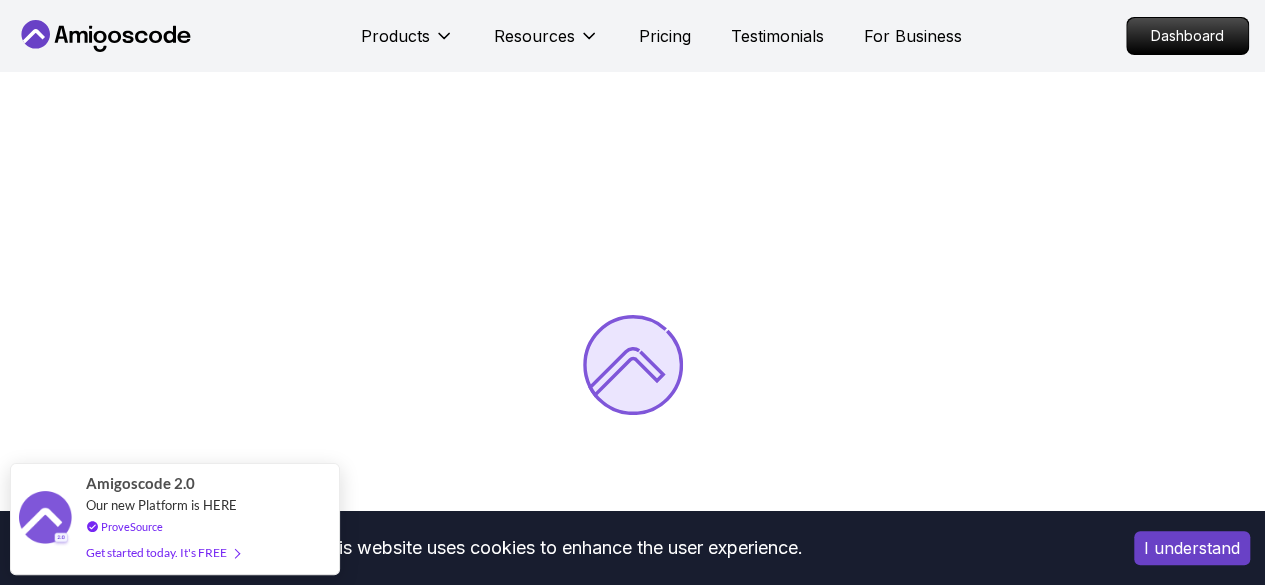 click on "I understand" at bounding box center (1192, 548) 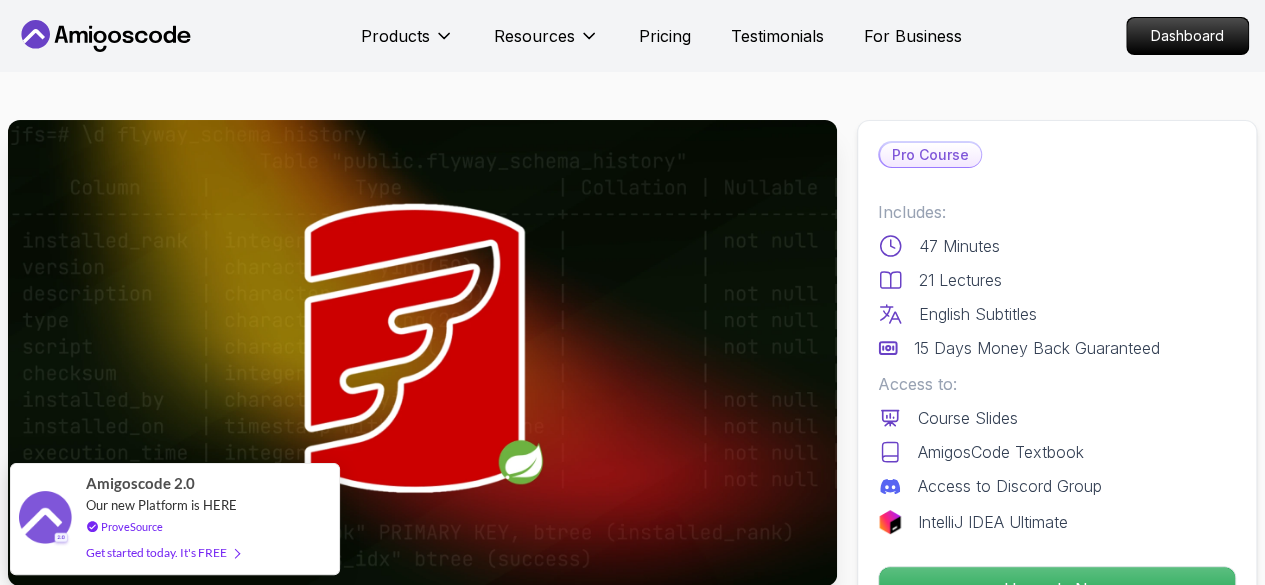click on "Pro Course Includes: 47 Minutes 21 Lectures English Subtitles 15 Days Money Back Guaranteed Access to: Course Slides AmigosCode Textbook Access to Discord Group IntelliJ IDEA Ultimate Upgrade Now" at bounding box center [1057, 376] 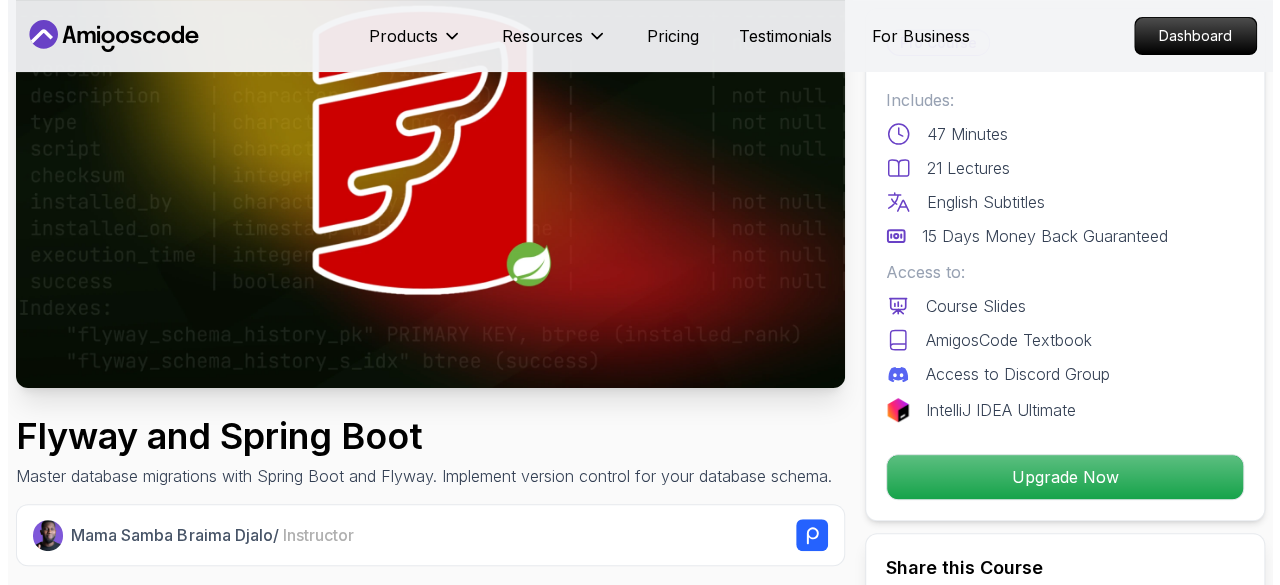 scroll, scrollTop: 0, scrollLeft: 0, axis: both 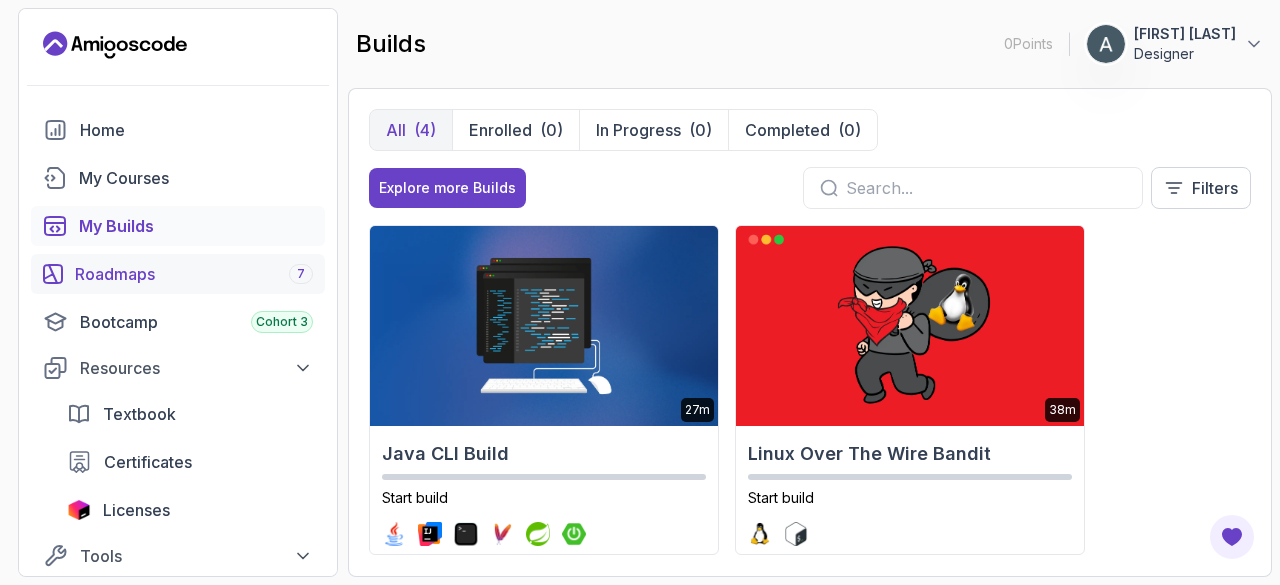 click on "Roadmaps 7" at bounding box center [194, 274] 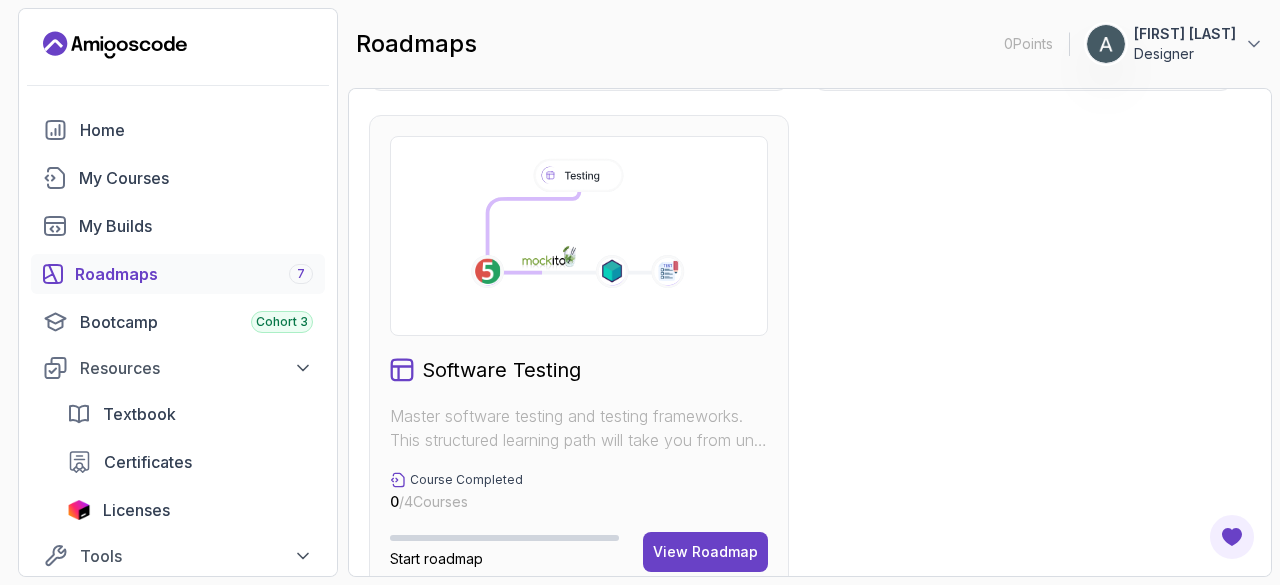scroll, scrollTop: 1533, scrollLeft: 0, axis: vertical 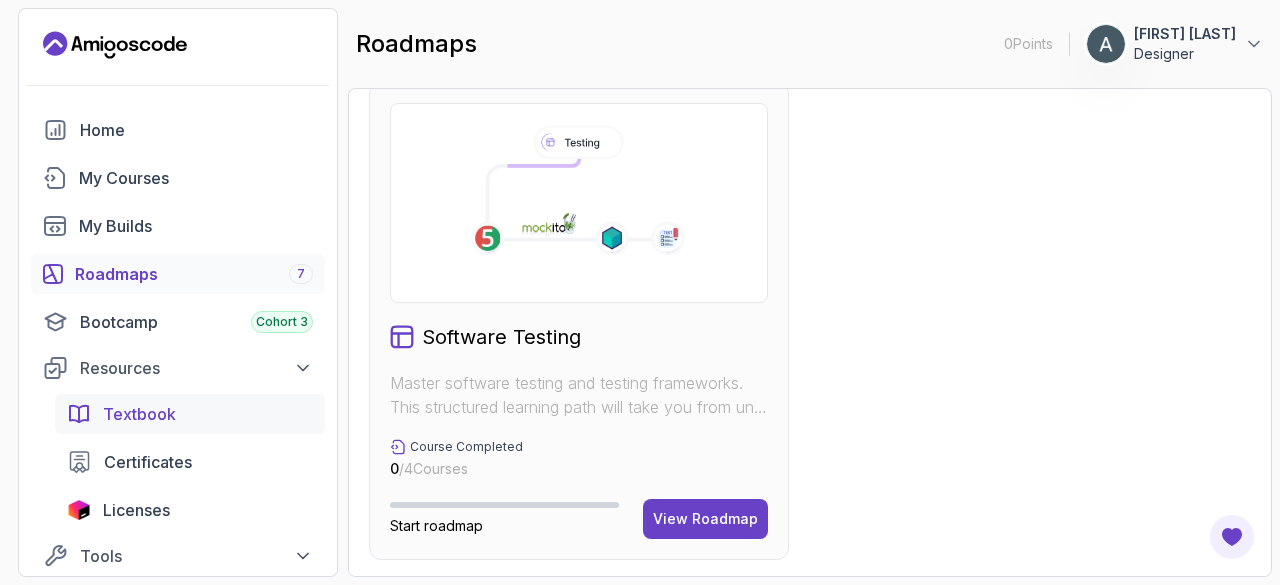 click on "Textbook" at bounding box center [139, 414] 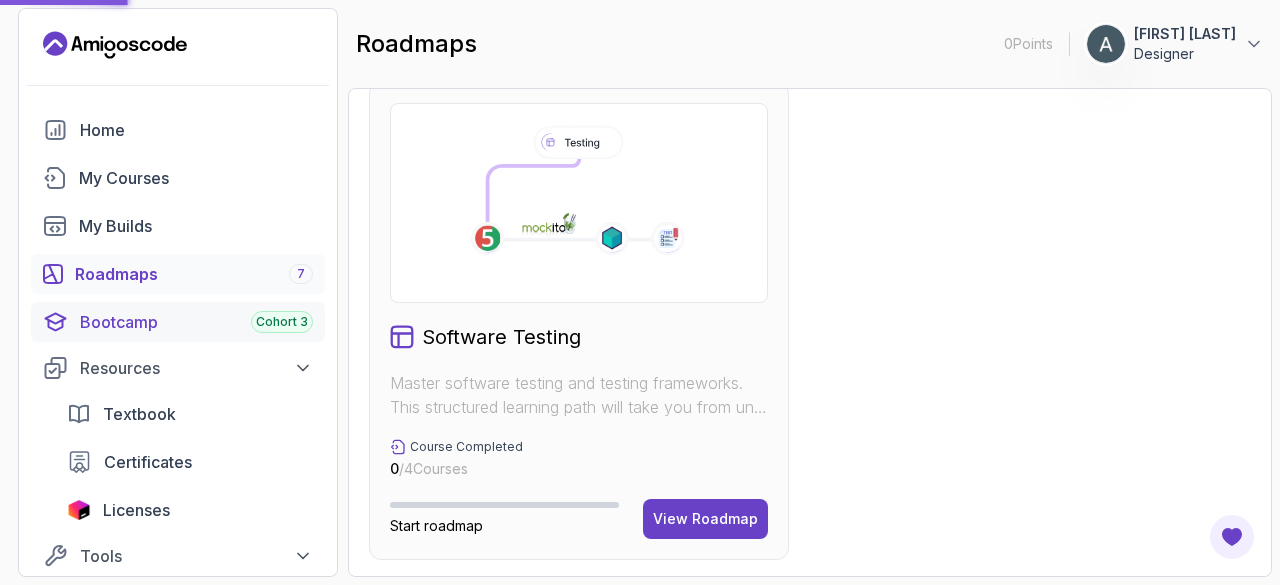click on "Bootcamp Cohort 3" at bounding box center (196, 322) 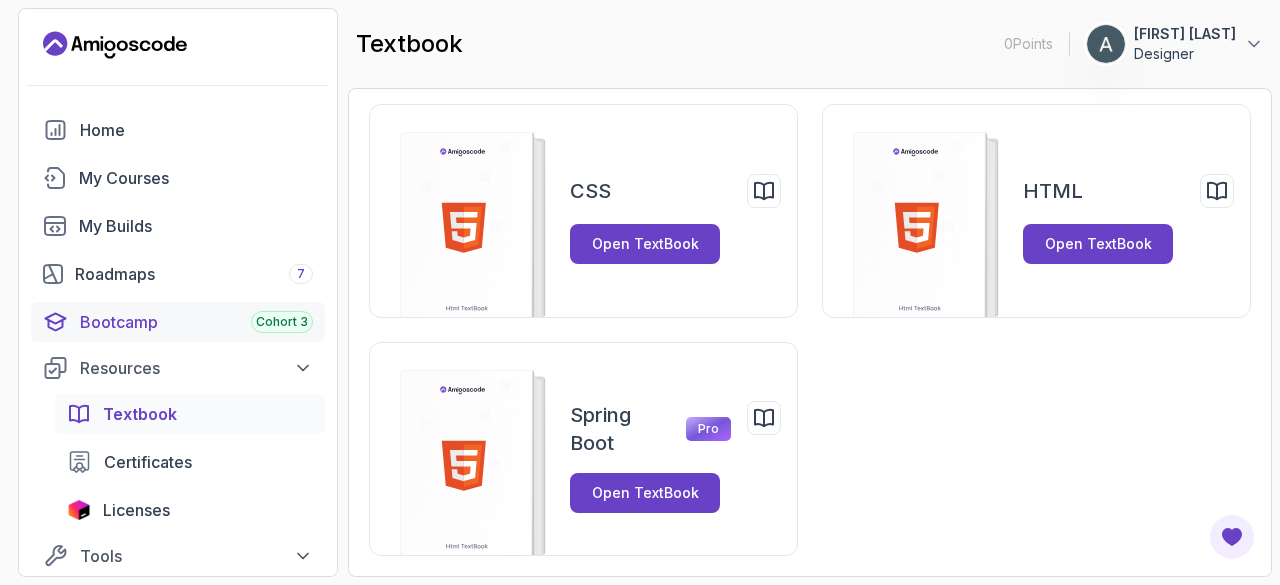 scroll, scrollTop: 46, scrollLeft: 0, axis: vertical 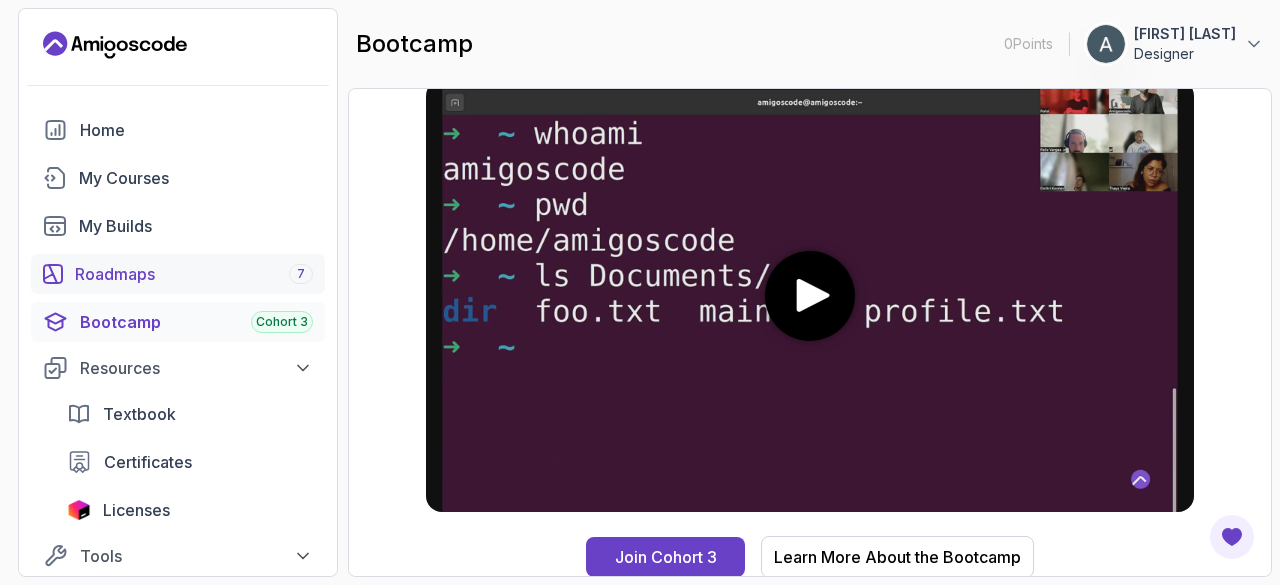 click on "Roadmaps 7" at bounding box center [194, 274] 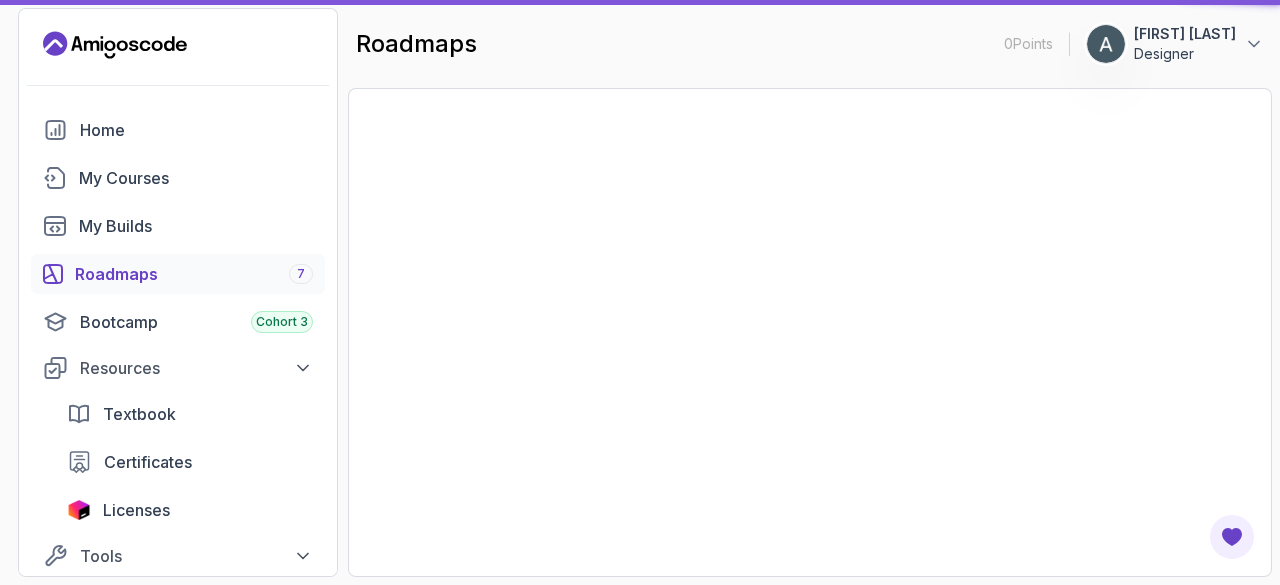 scroll, scrollTop: 0, scrollLeft: 0, axis: both 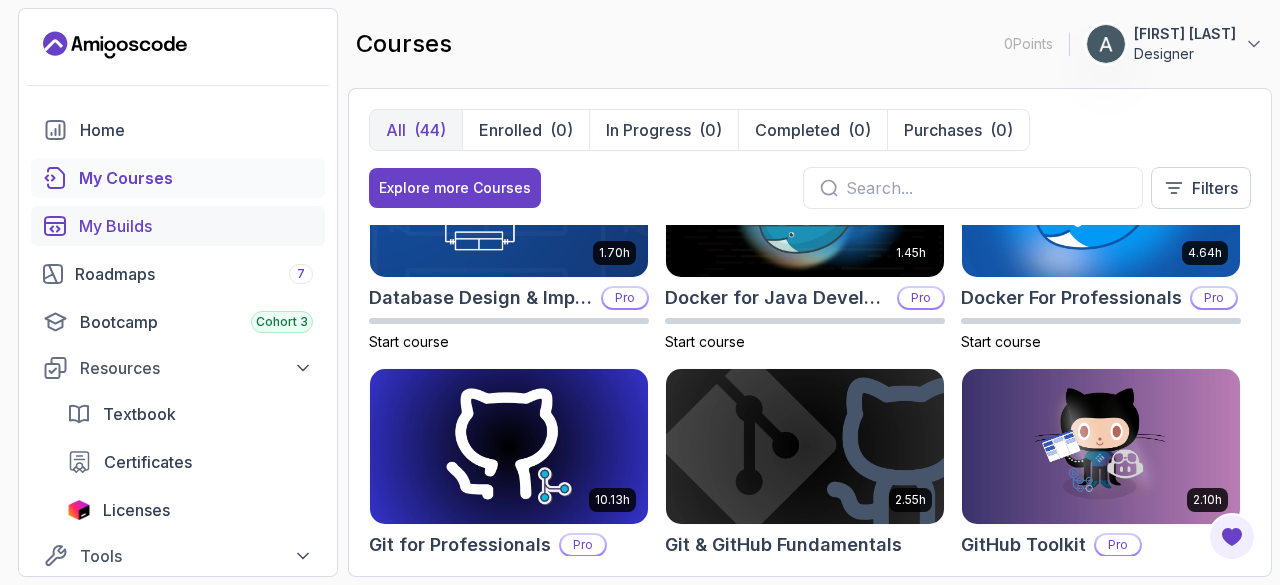 click on "My Builds" at bounding box center (196, 226) 